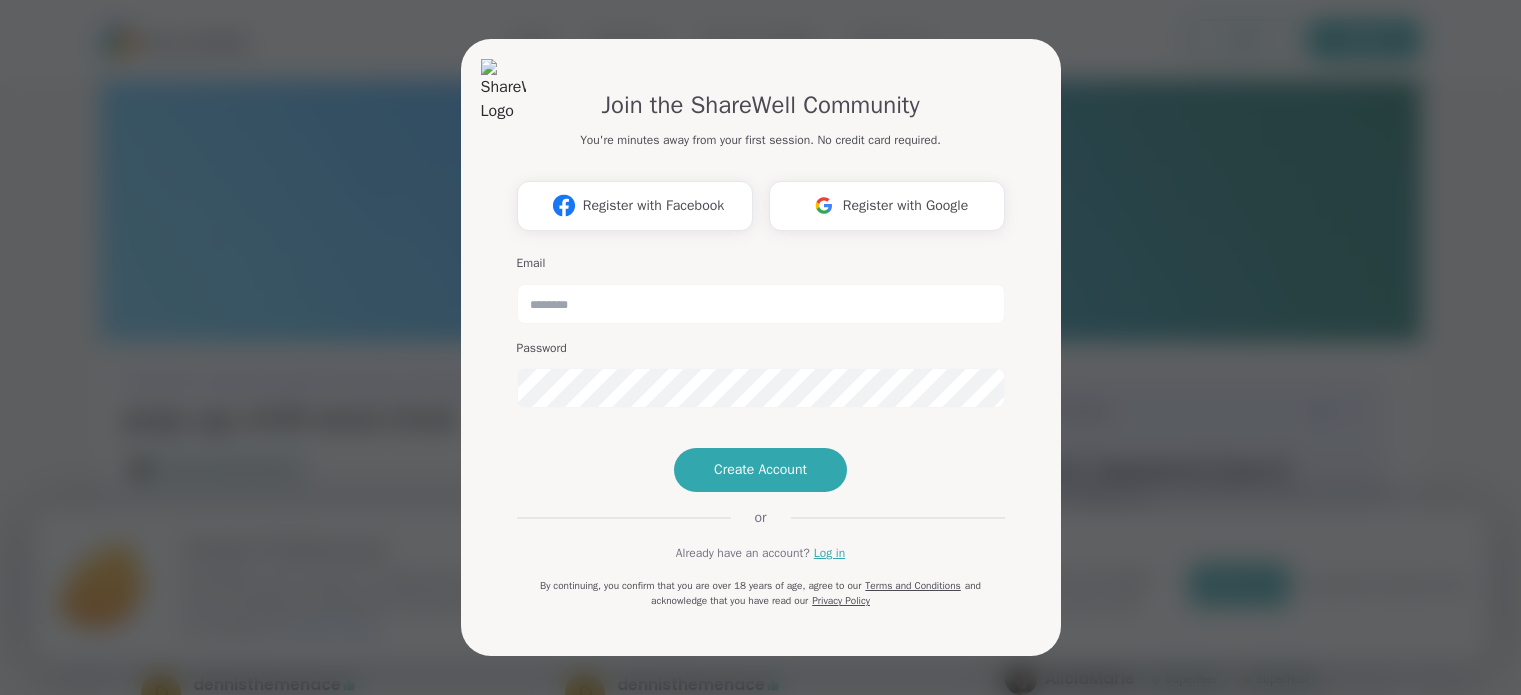 scroll, scrollTop: 0, scrollLeft: 0, axis: both 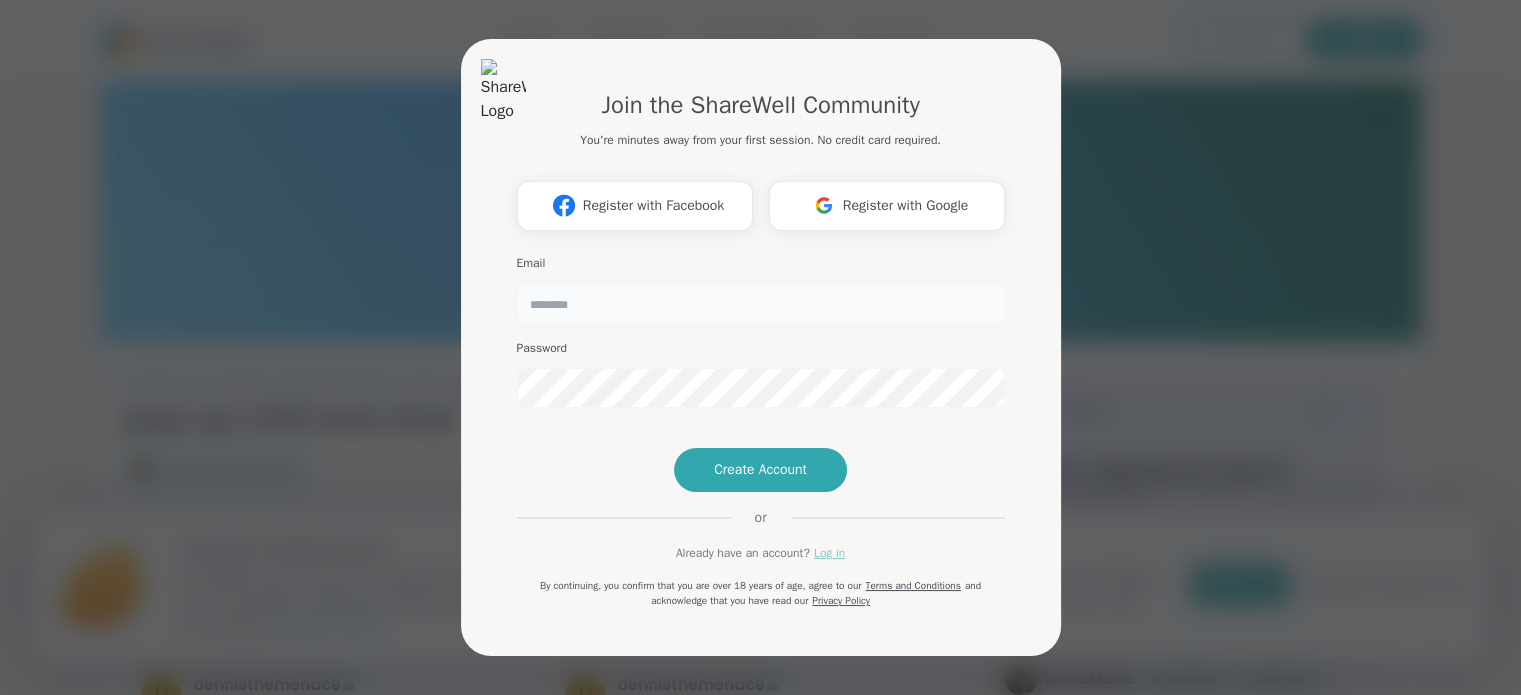 type on "**********" 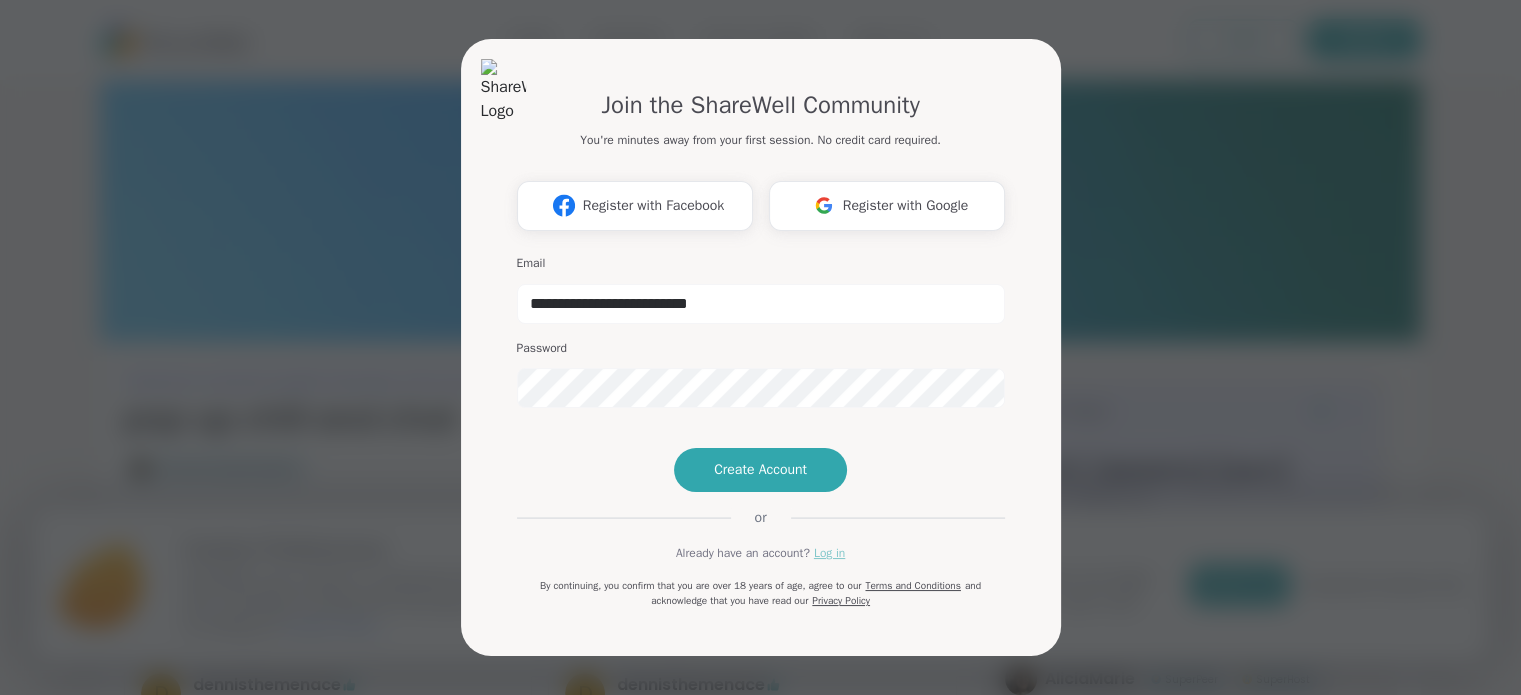 click on "Log in" at bounding box center (829, 553) 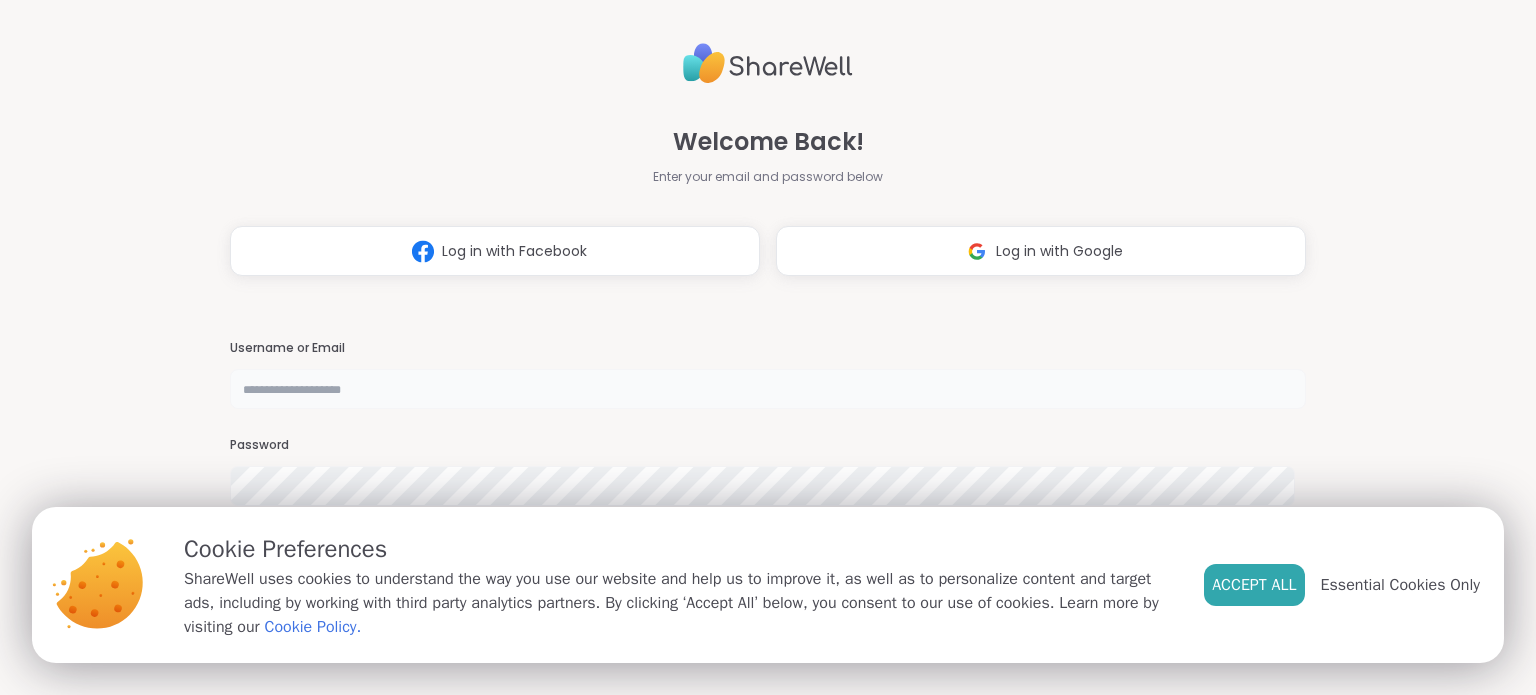 type on "**********" 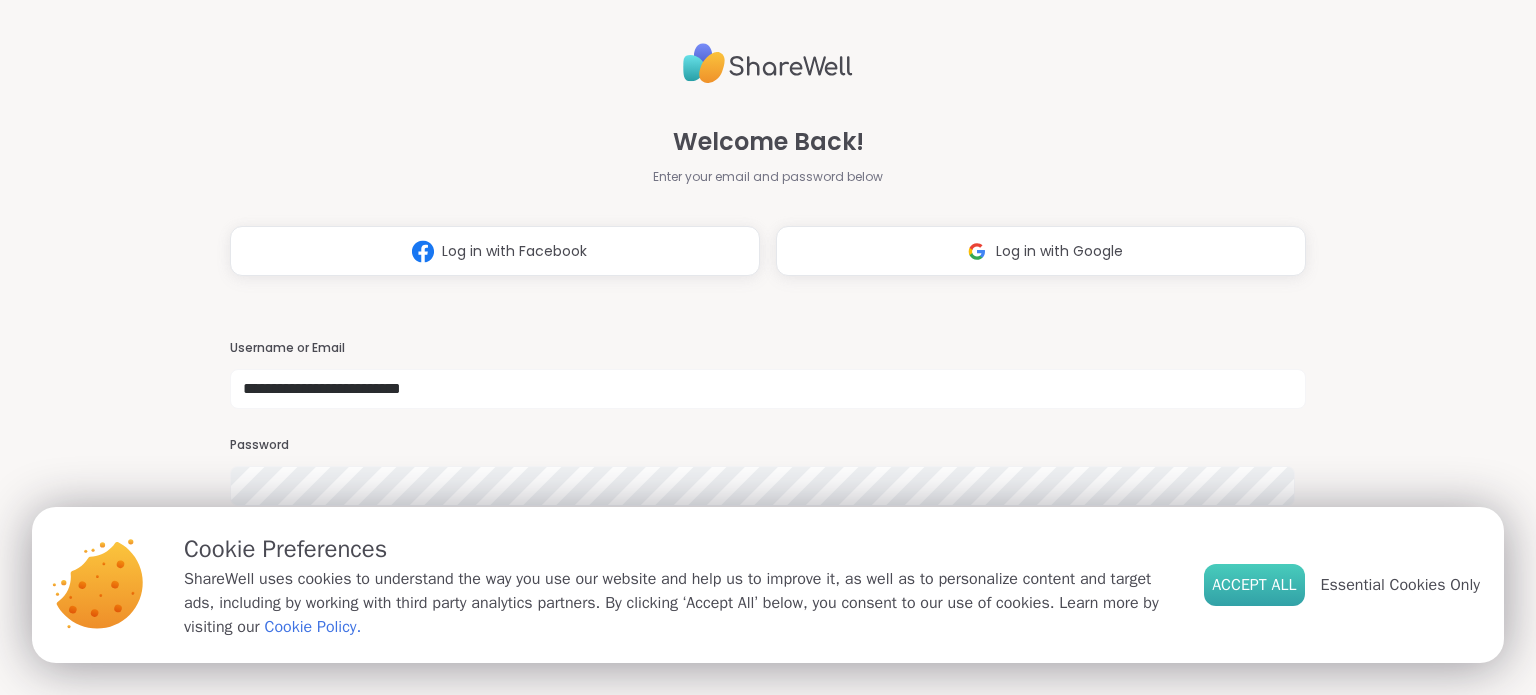 click on "Accept All" at bounding box center (1254, 585) 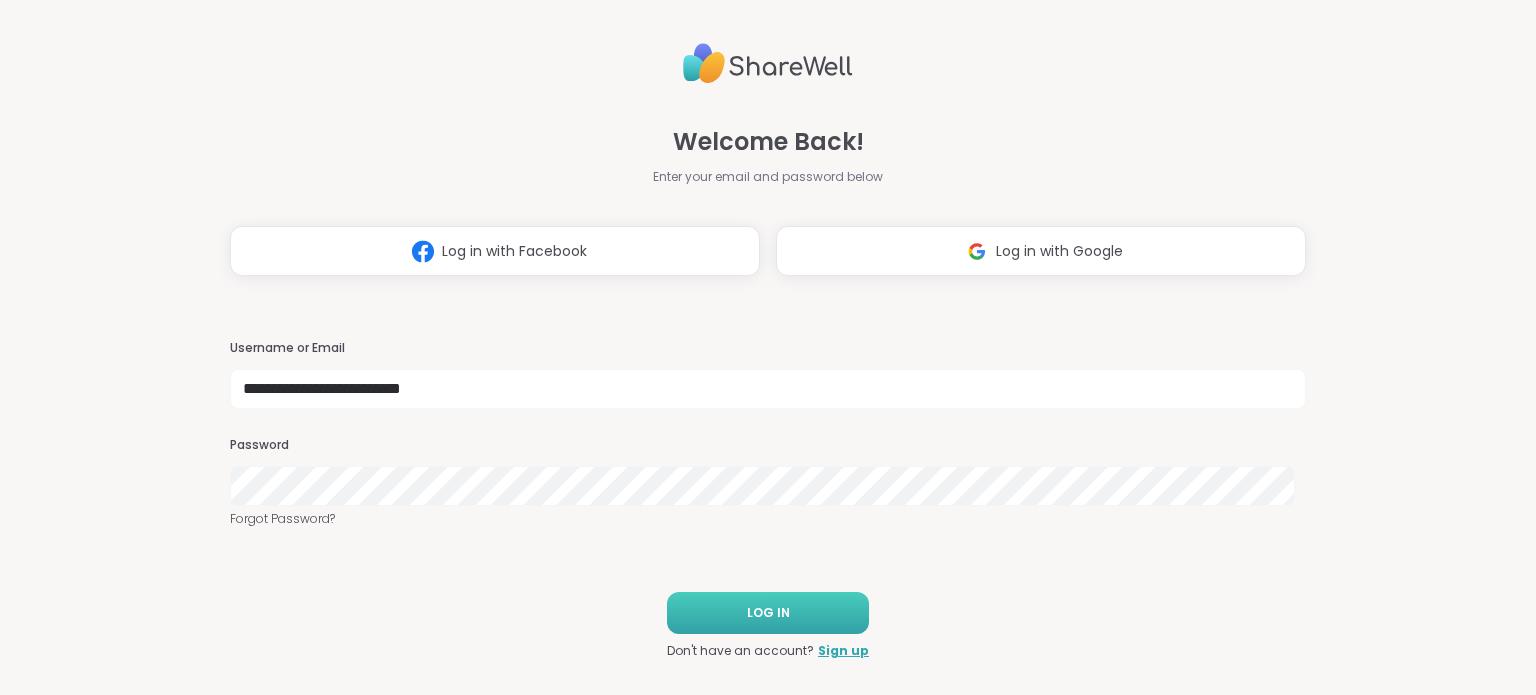 click on "LOG IN" at bounding box center [768, 613] 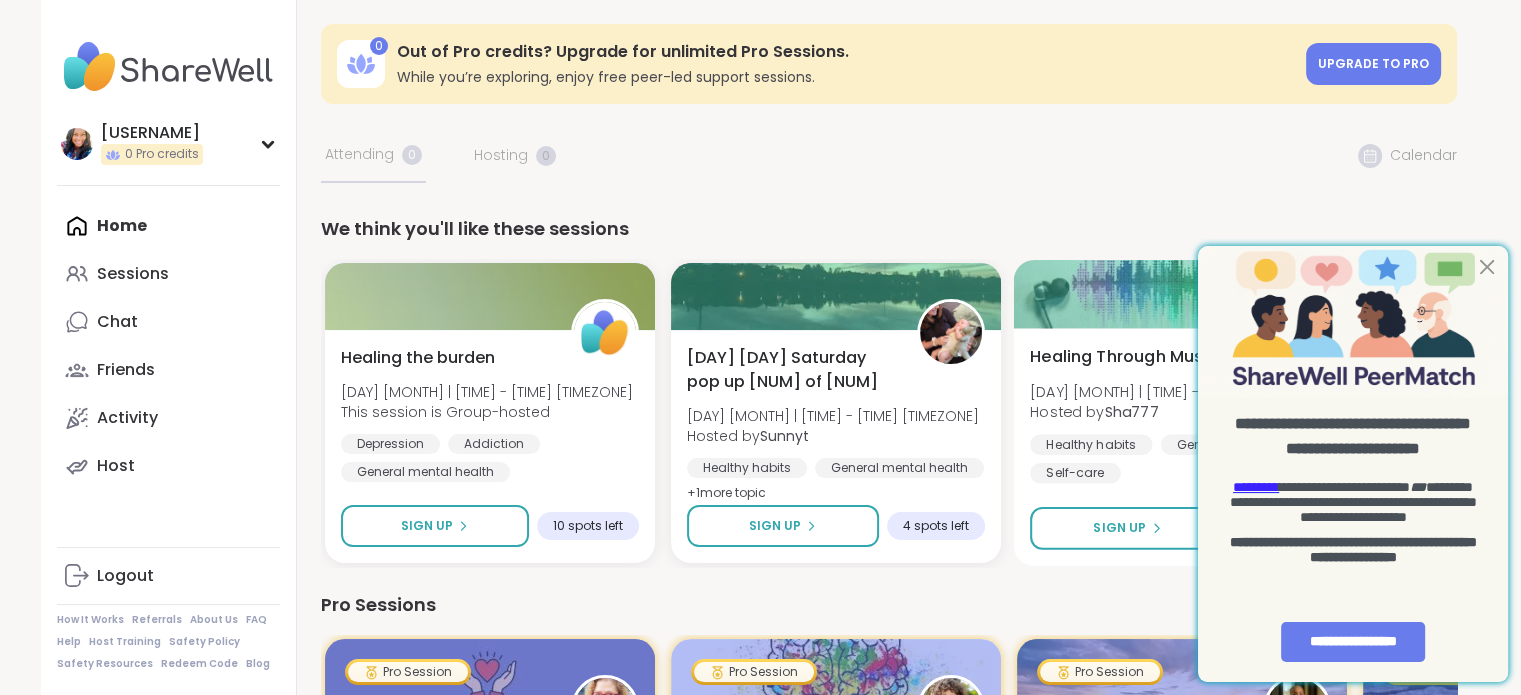 scroll, scrollTop: 0, scrollLeft: 0, axis: both 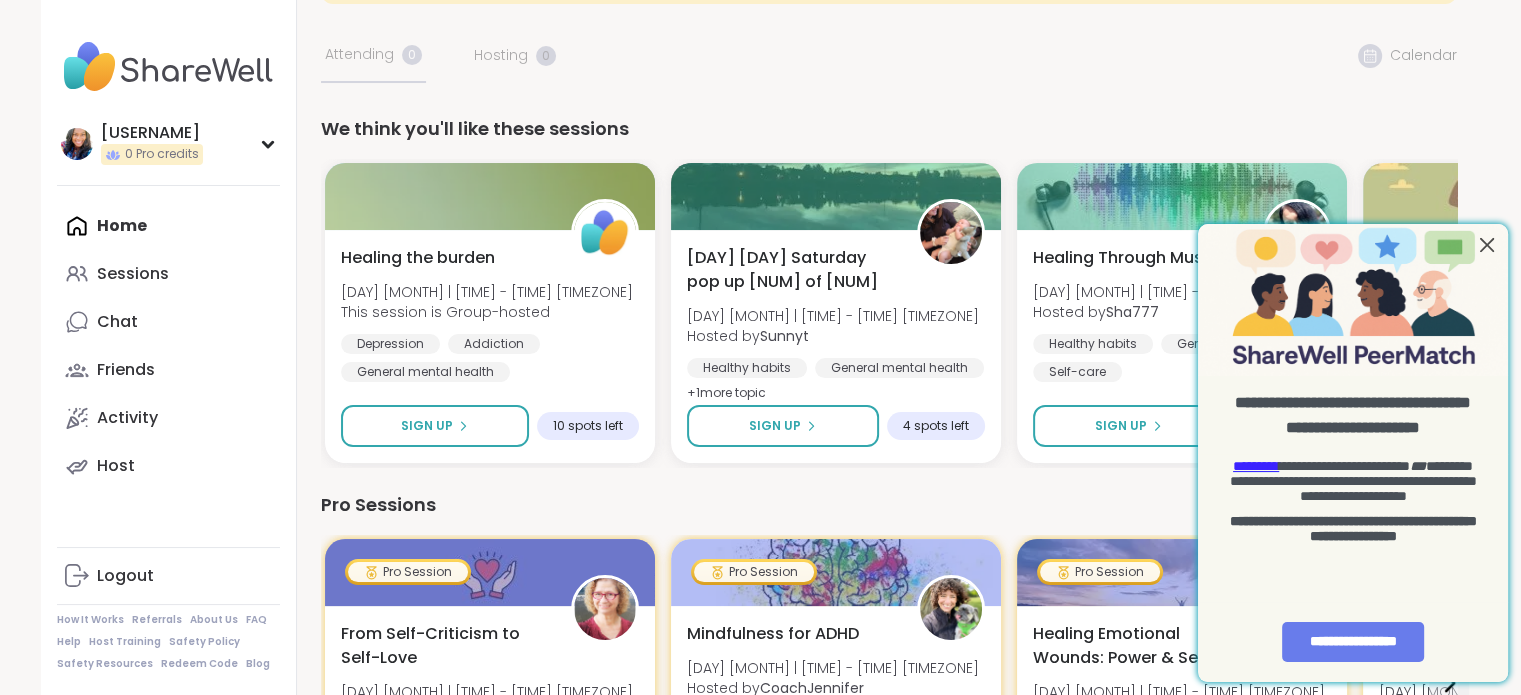 click at bounding box center [1487, 245] 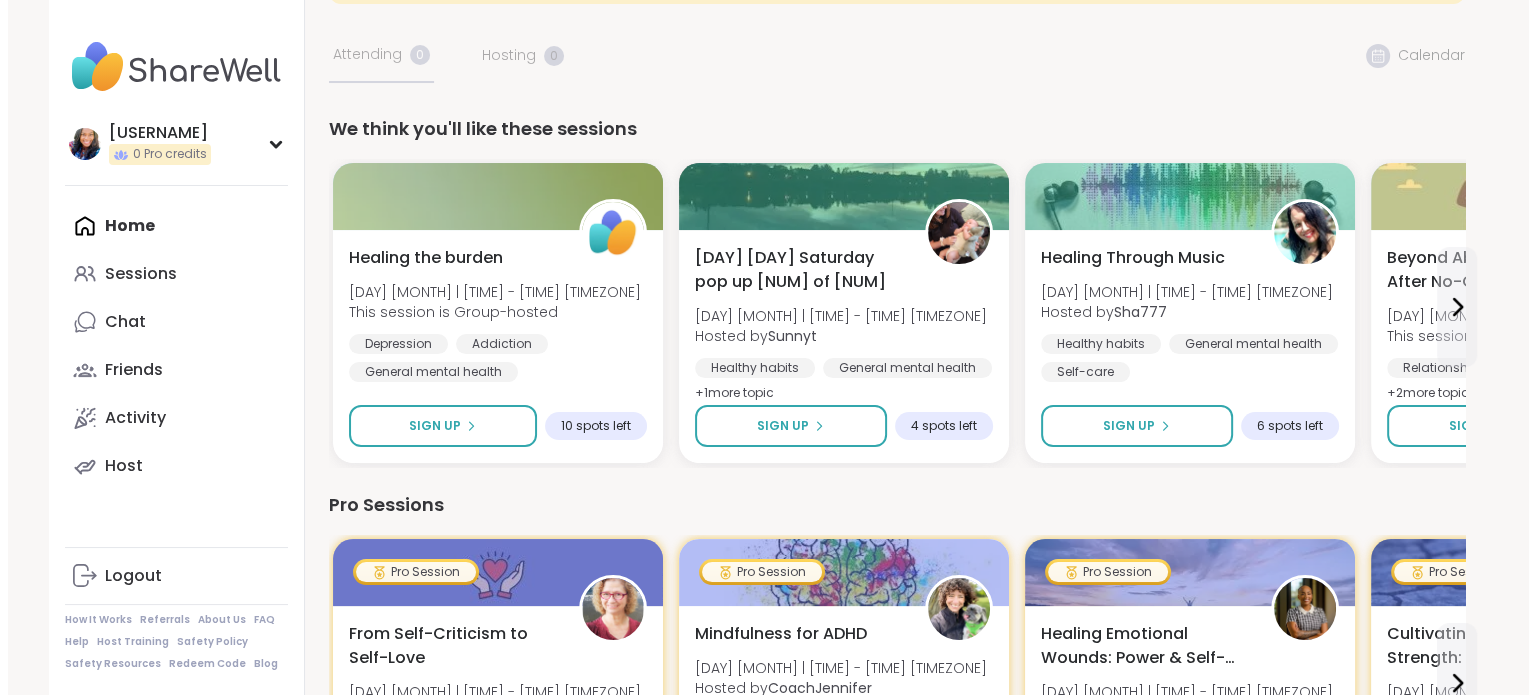 scroll, scrollTop: 200, scrollLeft: 0, axis: vertical 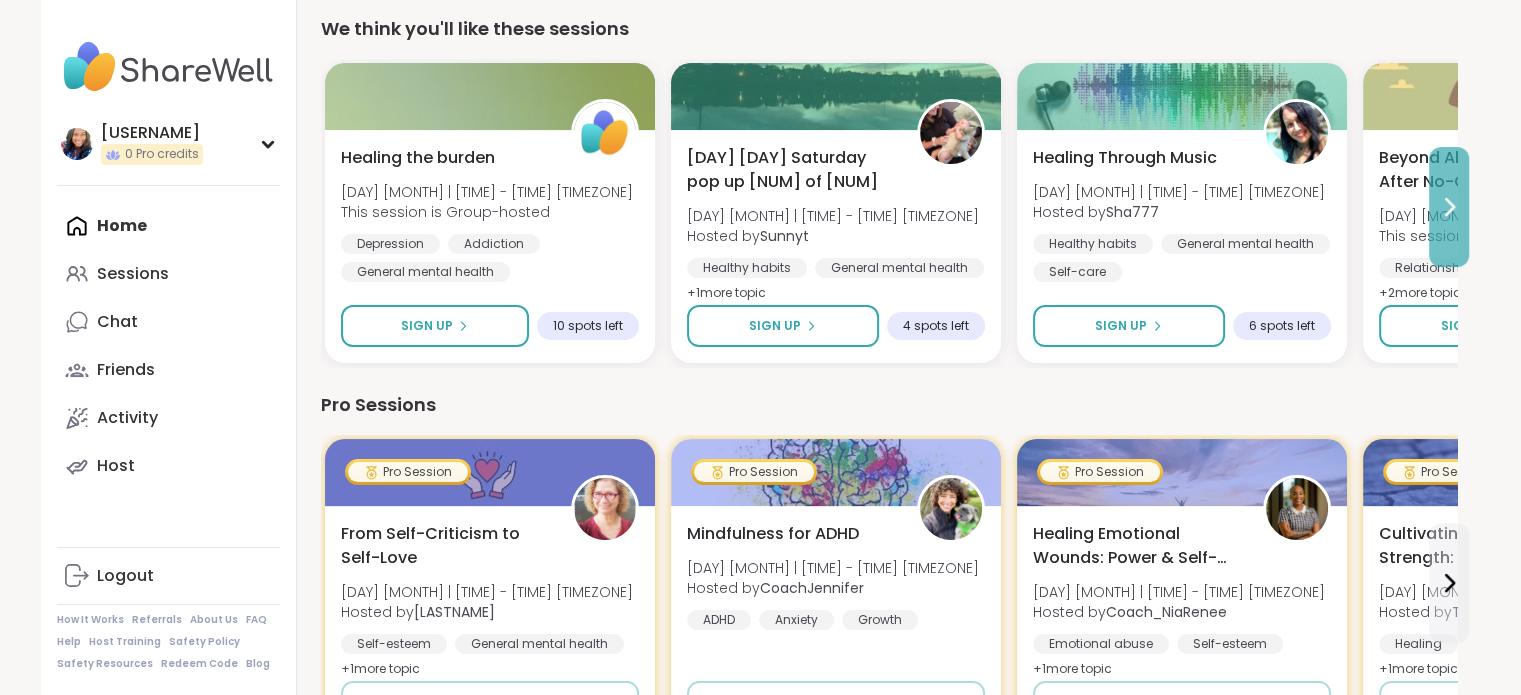 click at bounding box center [1449, 207] 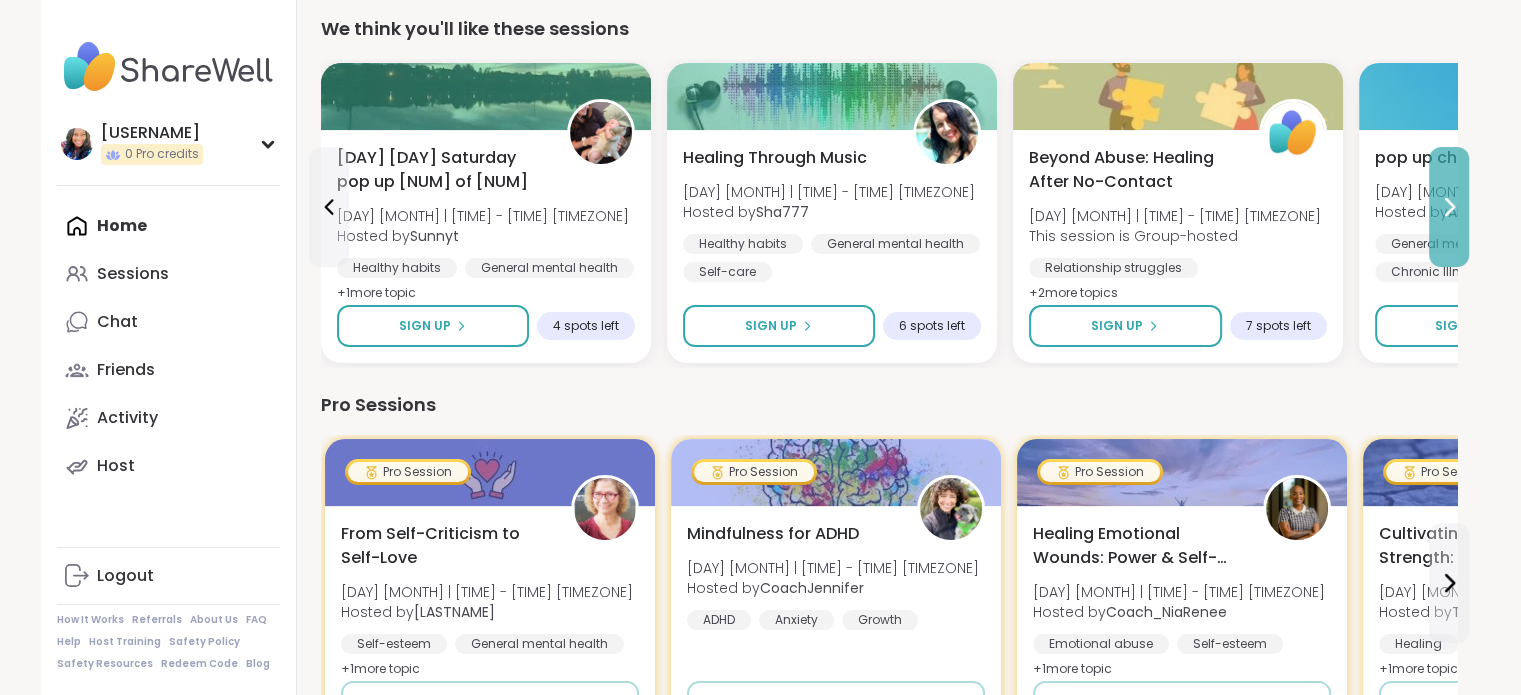 click 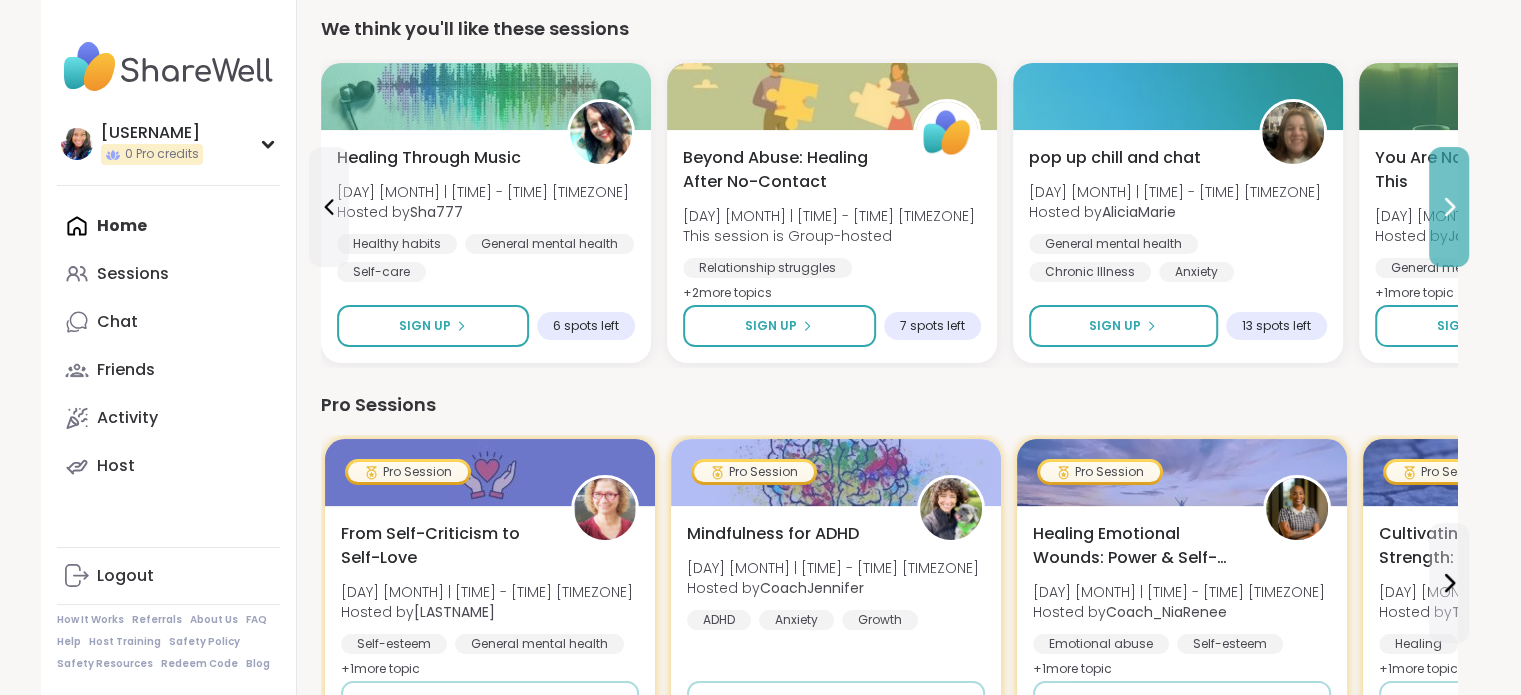 click 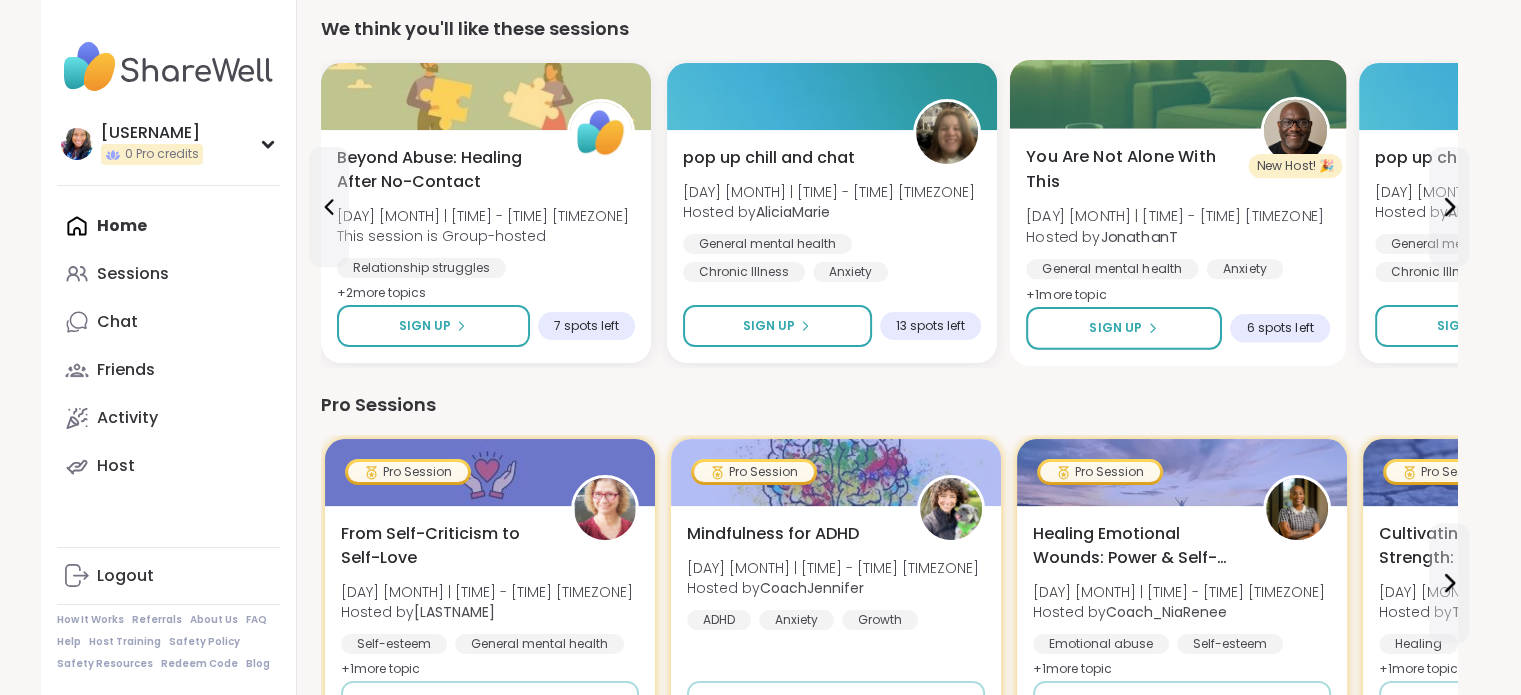 click at bounding box center [1294, 131] 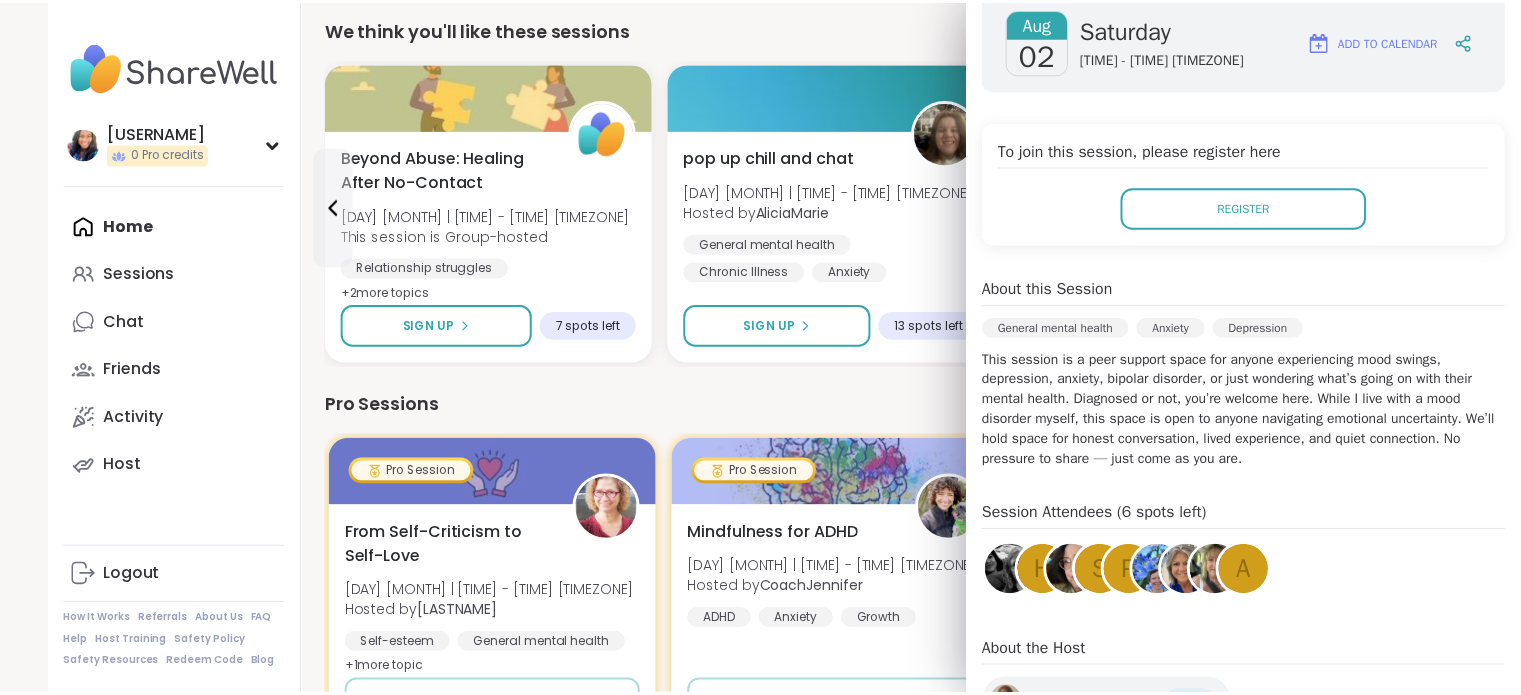 scroll, scrollTop: 488, scrollLeft: 0, axis: vertical 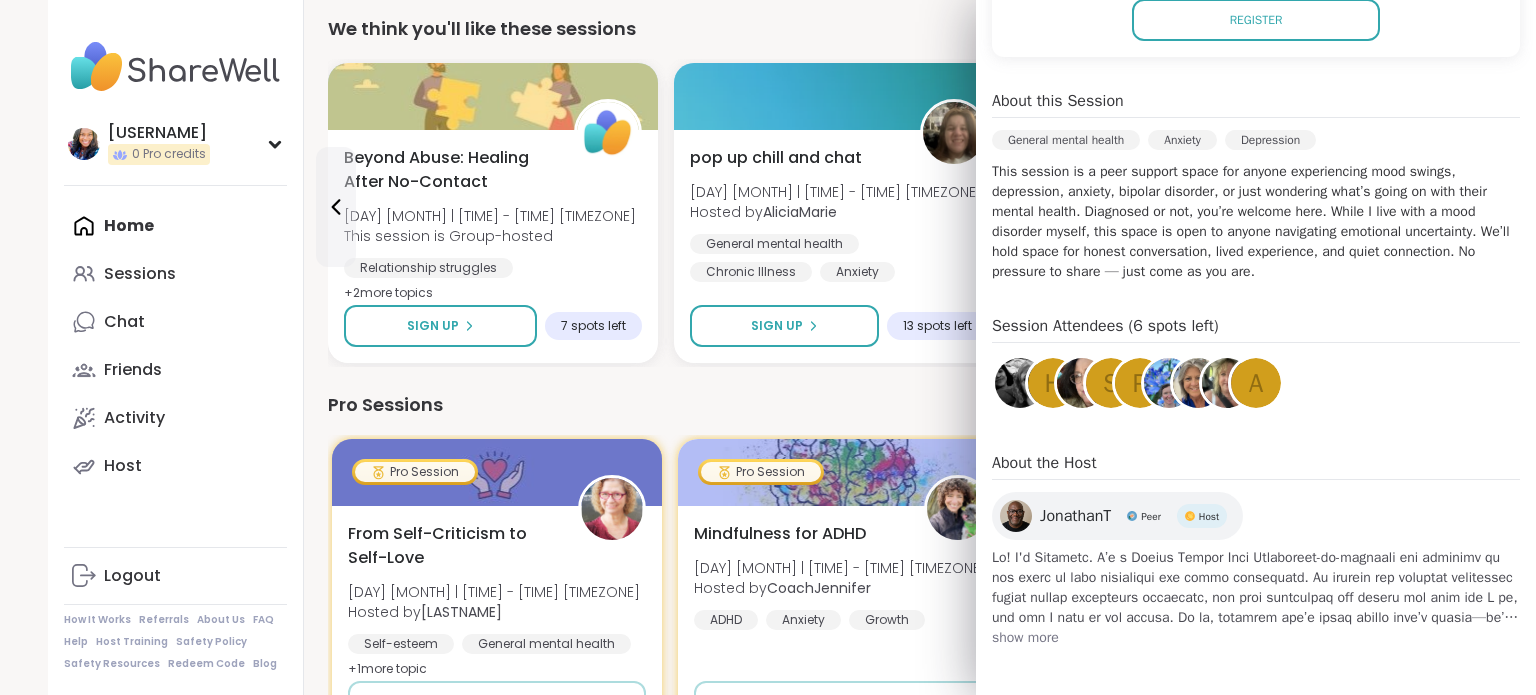 click at bounding box center (1016, 516) 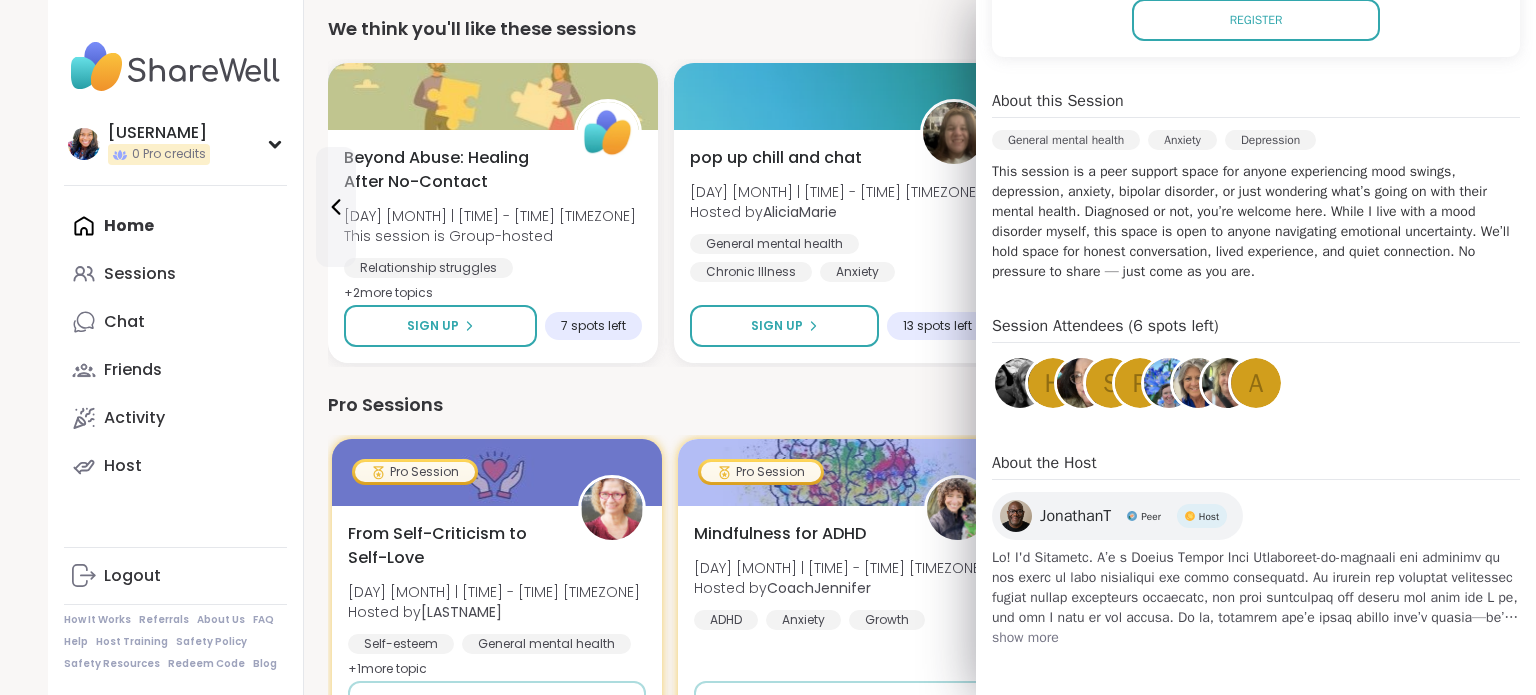 click on "We think you'll like these sessions" at bounding box center (896, 29) 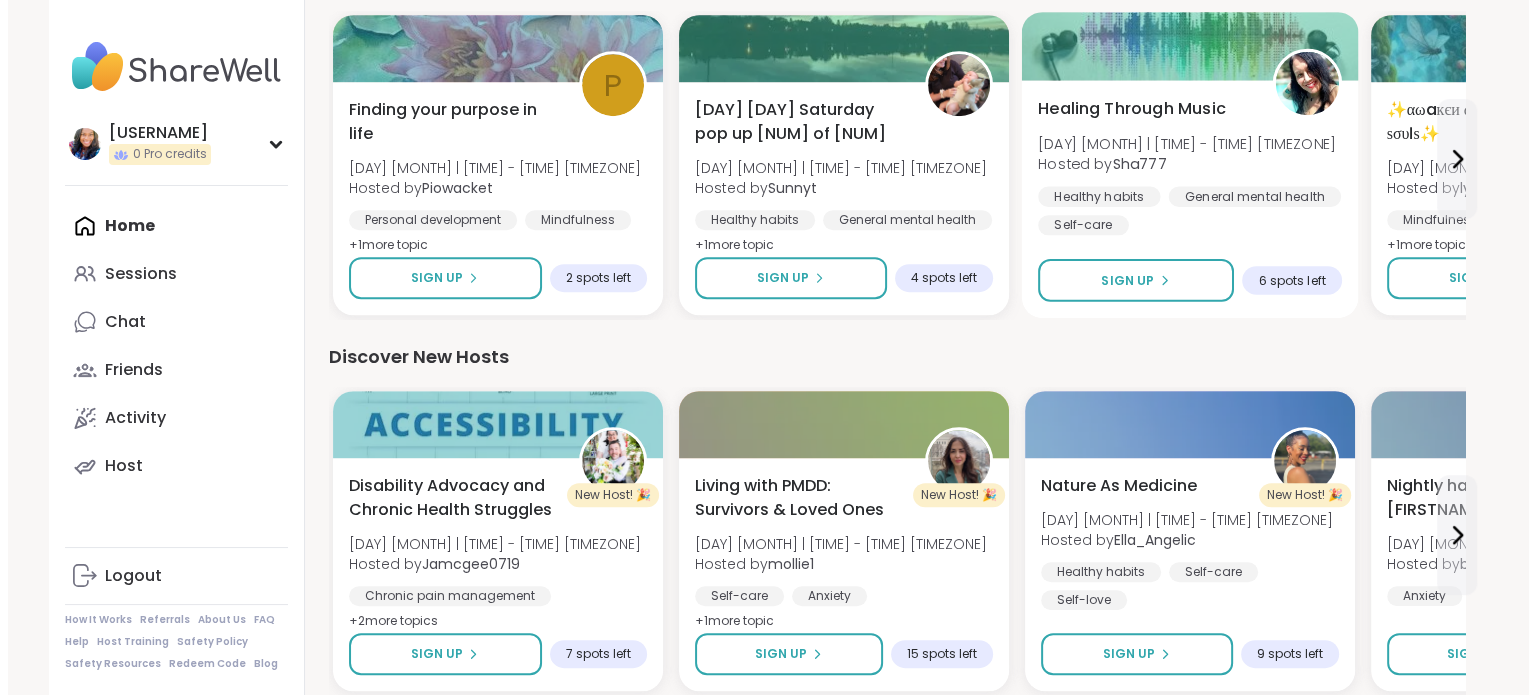 scroll, scrollTop: 1100, scrollLeft: 0, axis: vertical 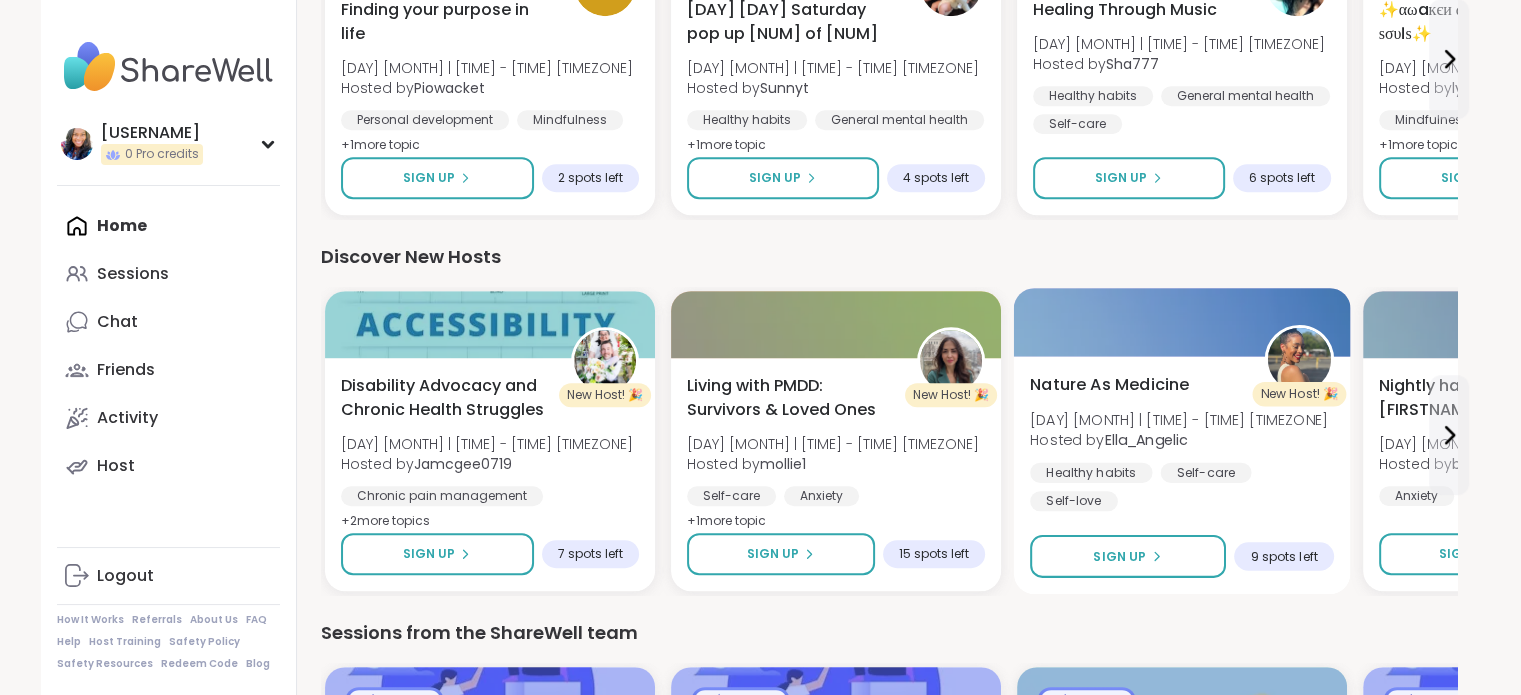 click at bounding box center [1298, 359] 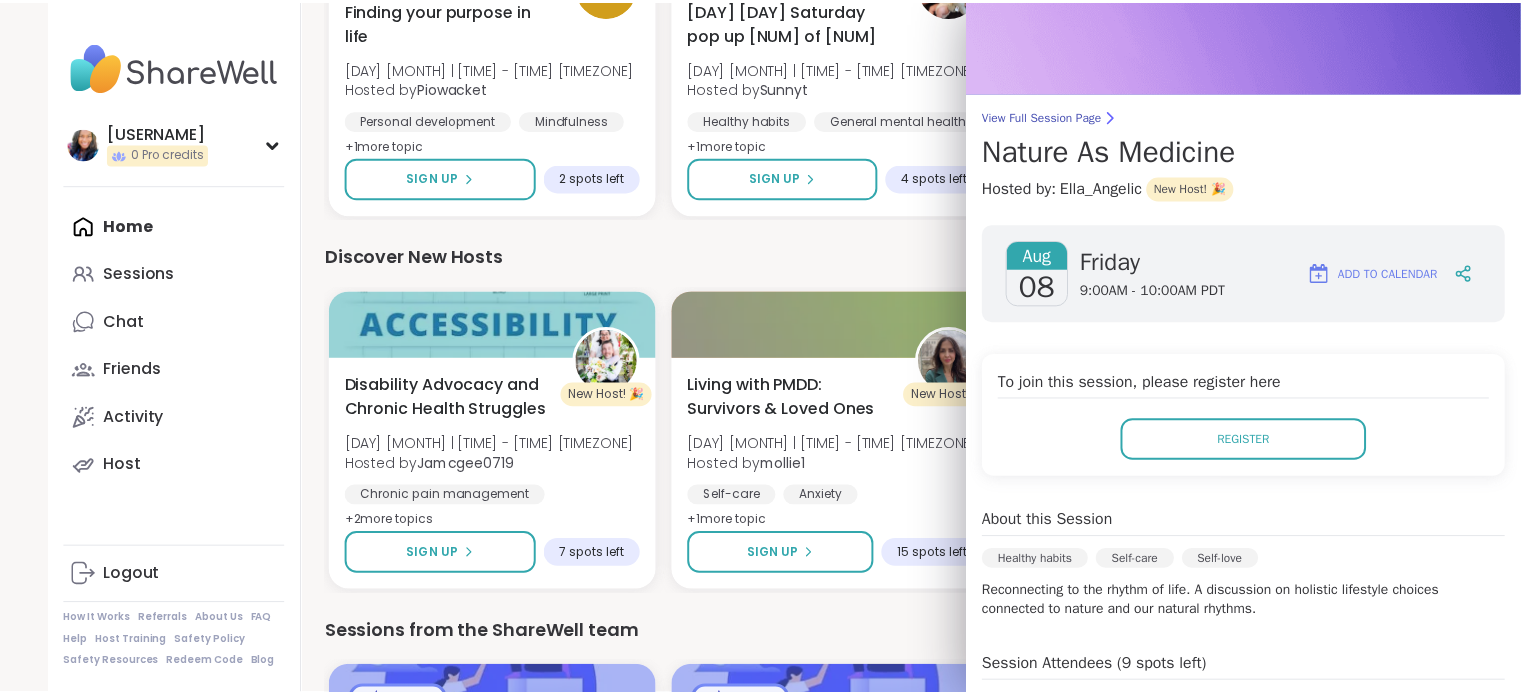 scroll, scrollTop: 0, scrollLeft: 0, axis: both 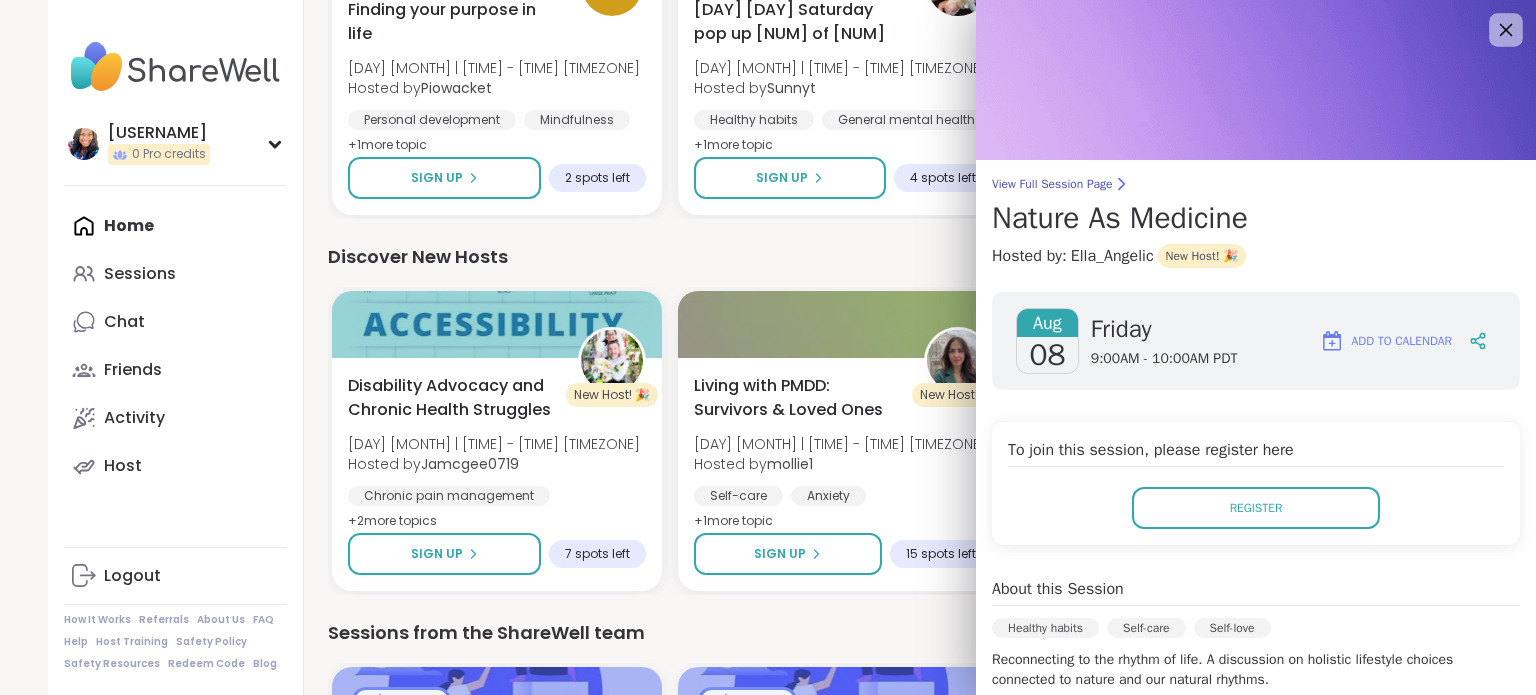 click 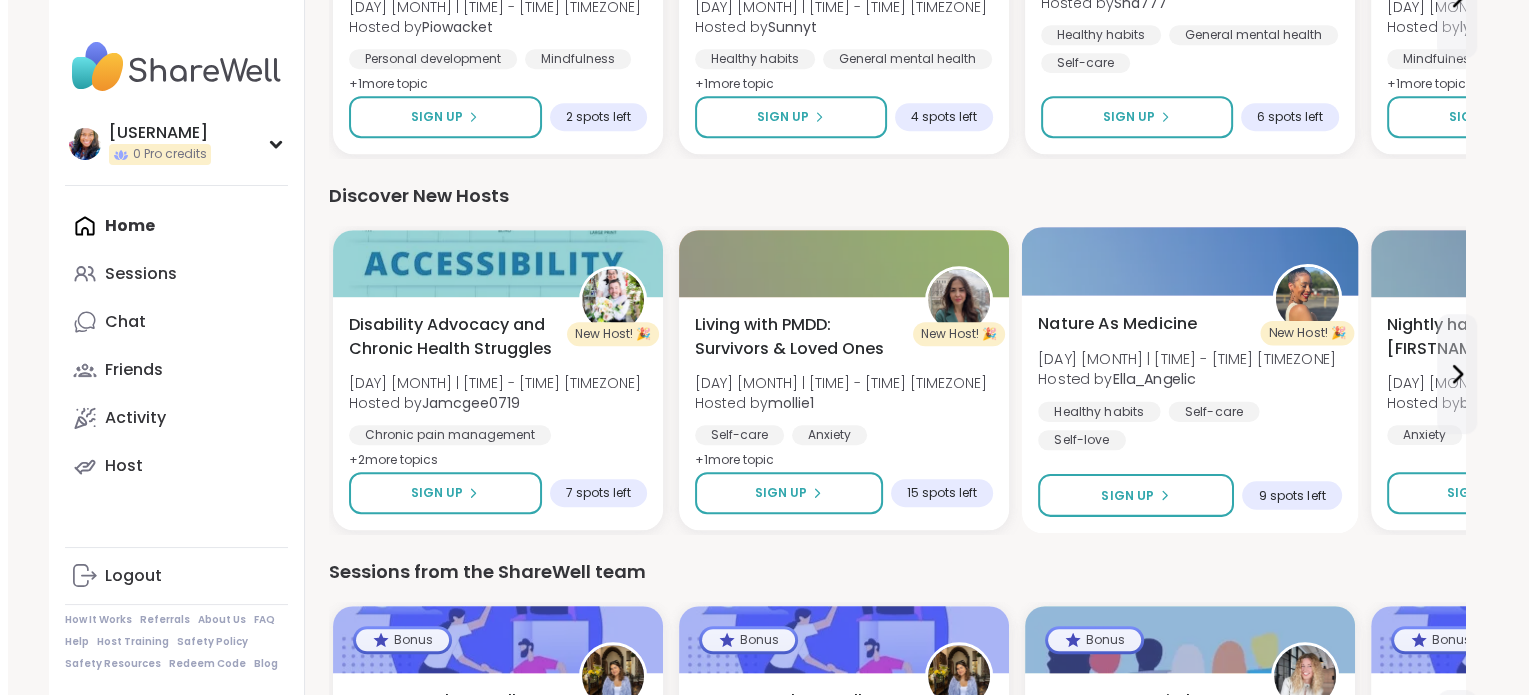 scroll, scrollTop: 1061, scrollLeft: 0, axis: vertical 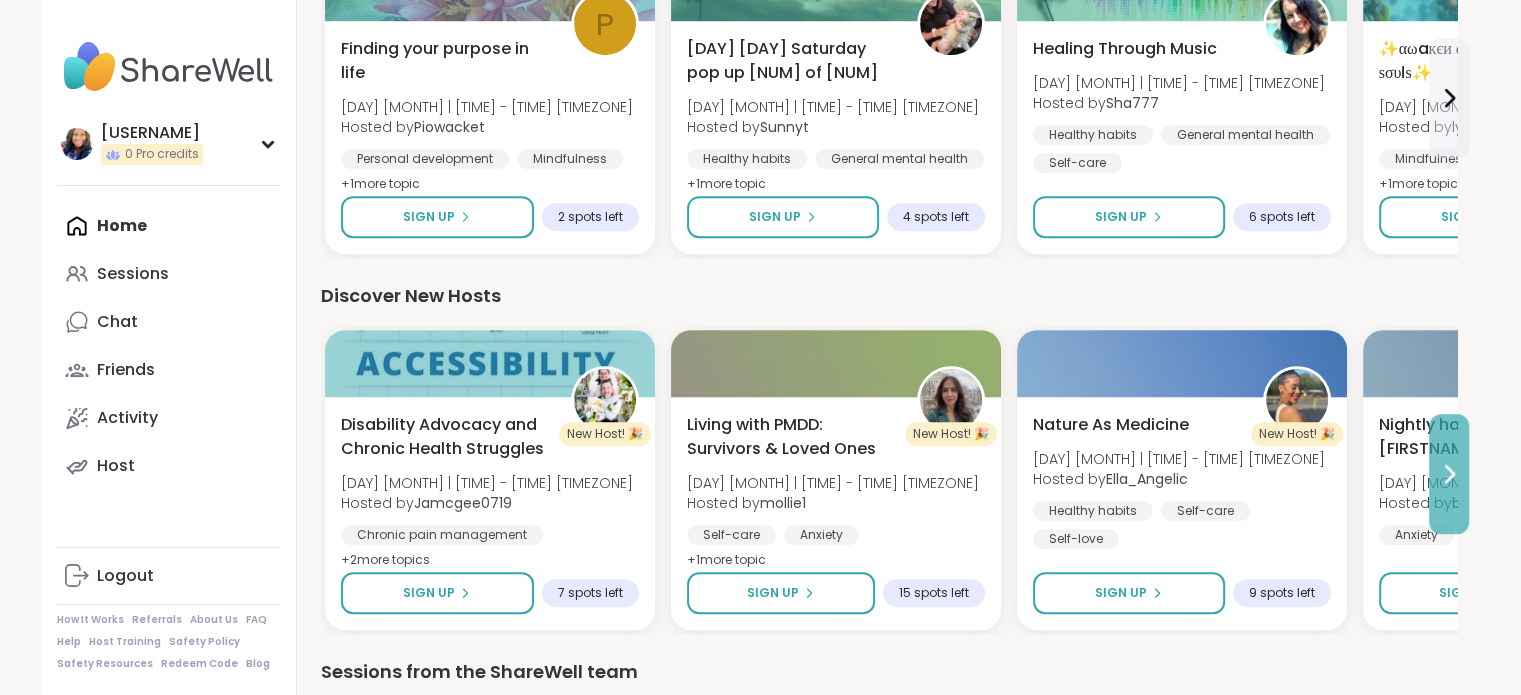 click 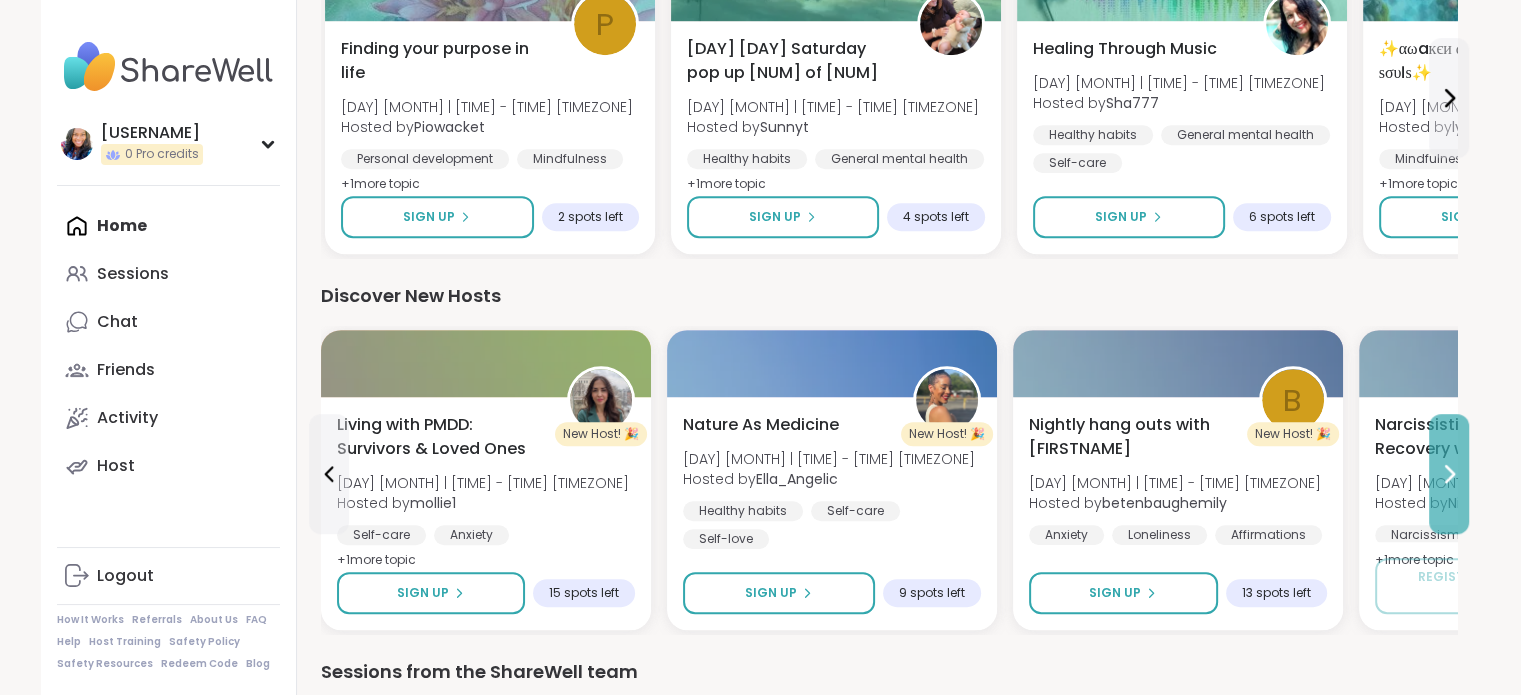 click 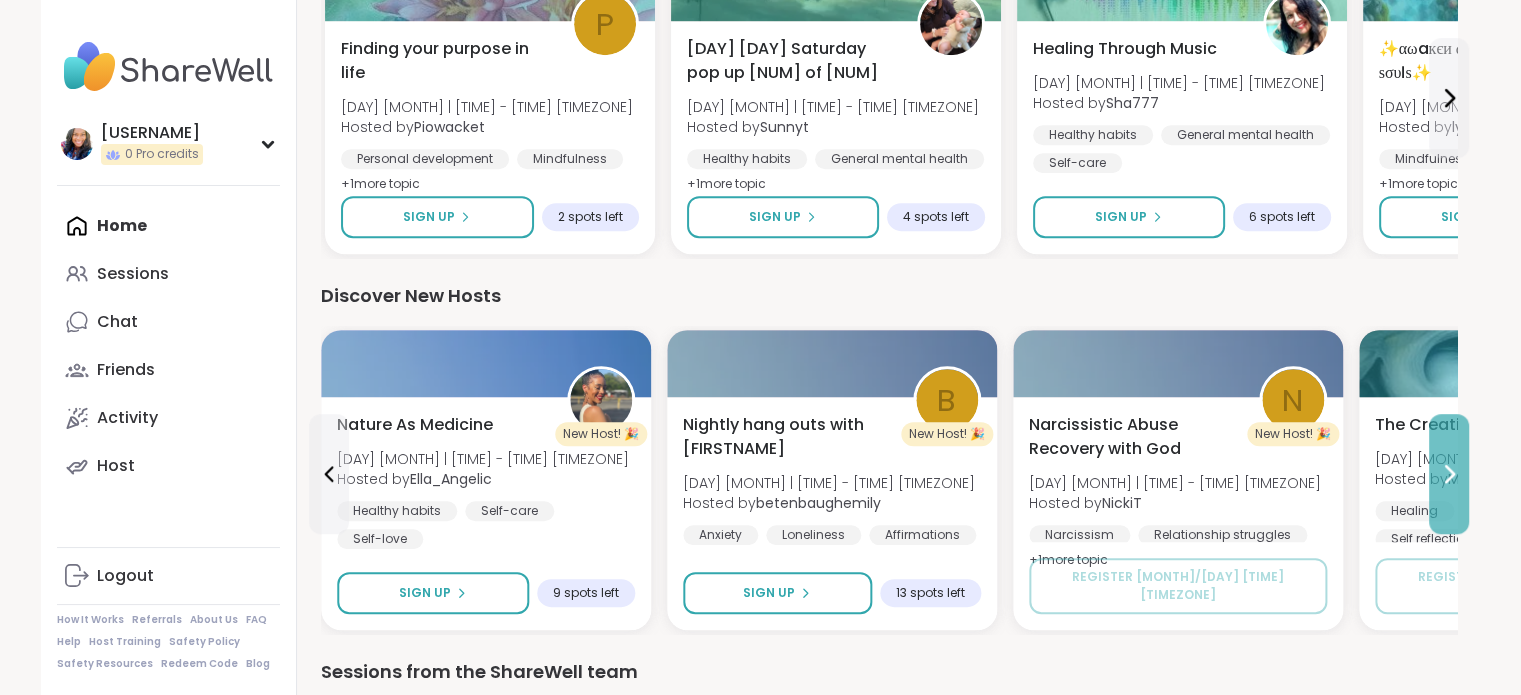 click 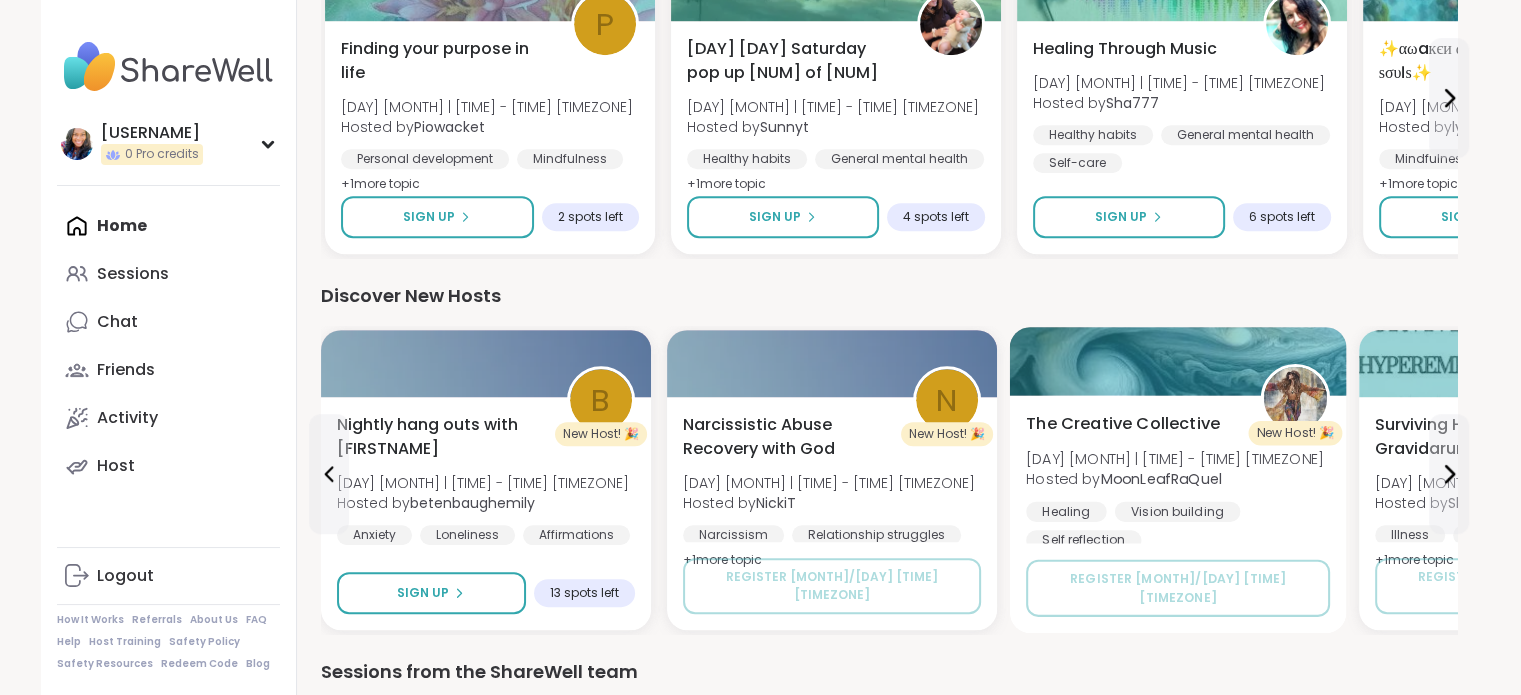 click at bounding box center [1294, 398] 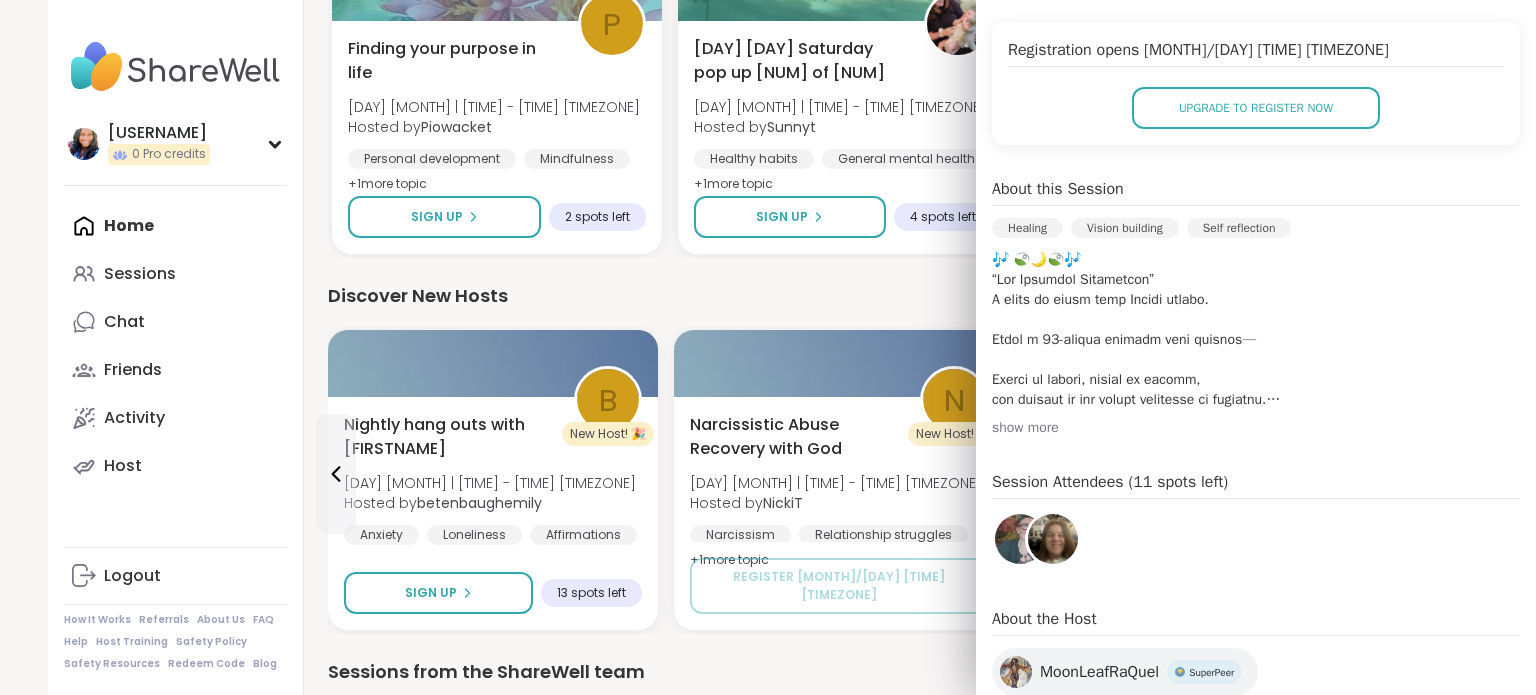 scroll, scrollTop: 476, scrollLeft: 0, axis: vertical 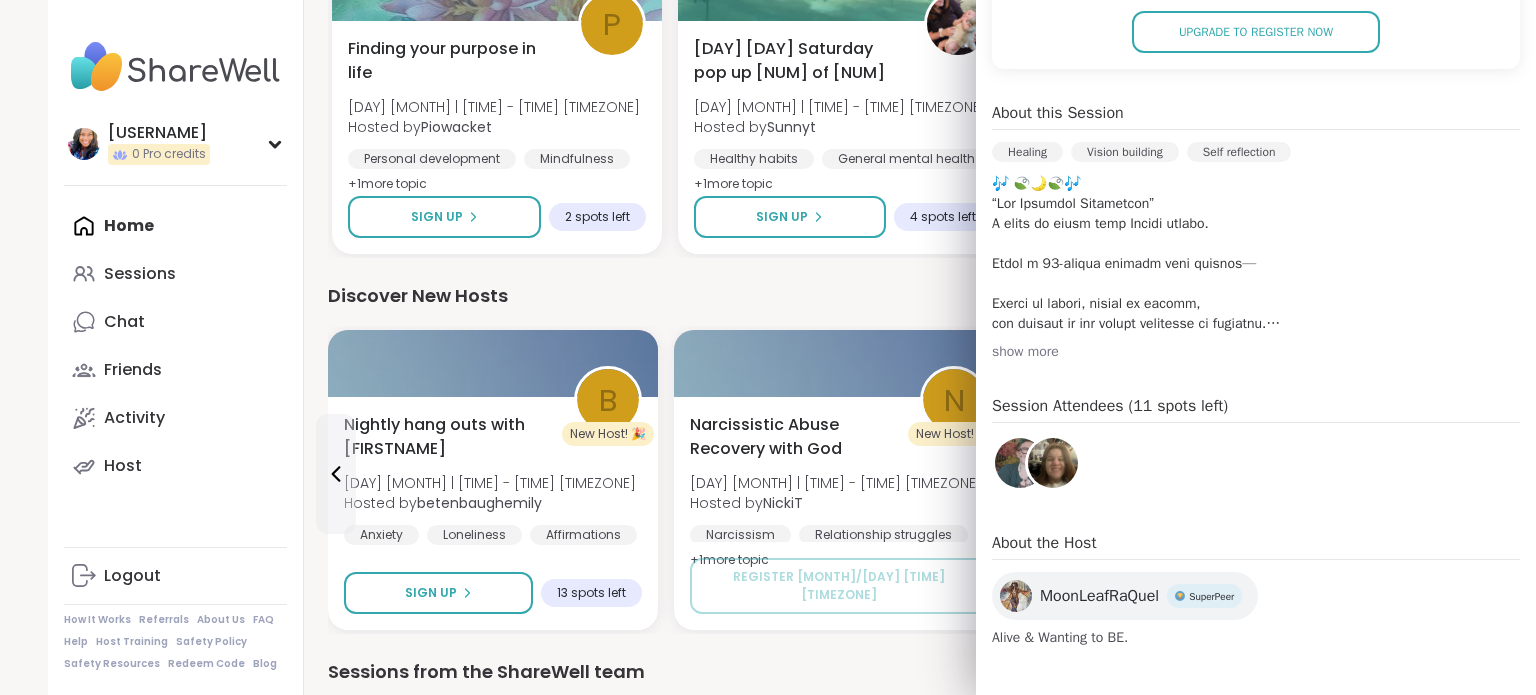 click at bounding box center (1016, 596) 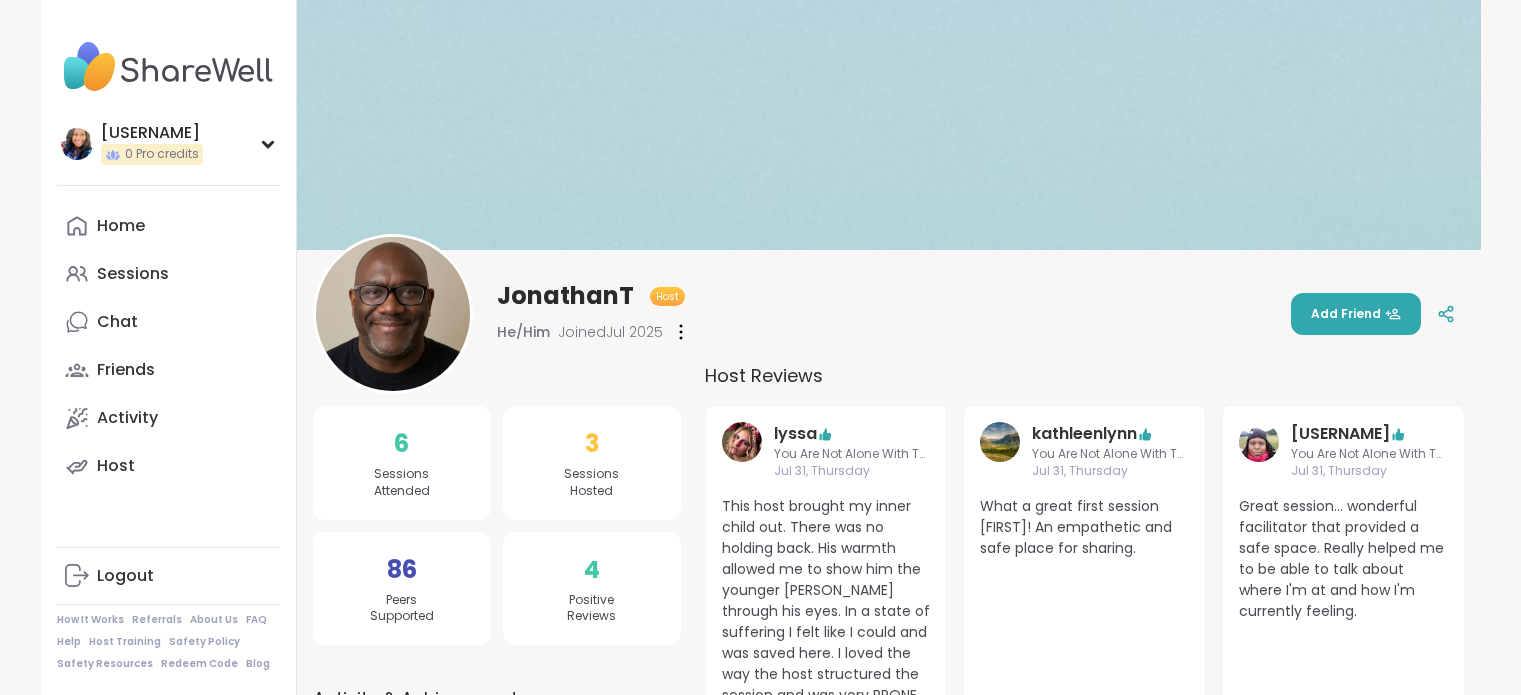 scroll, scrollTop: 0, scrollLeft: 0, axis: both 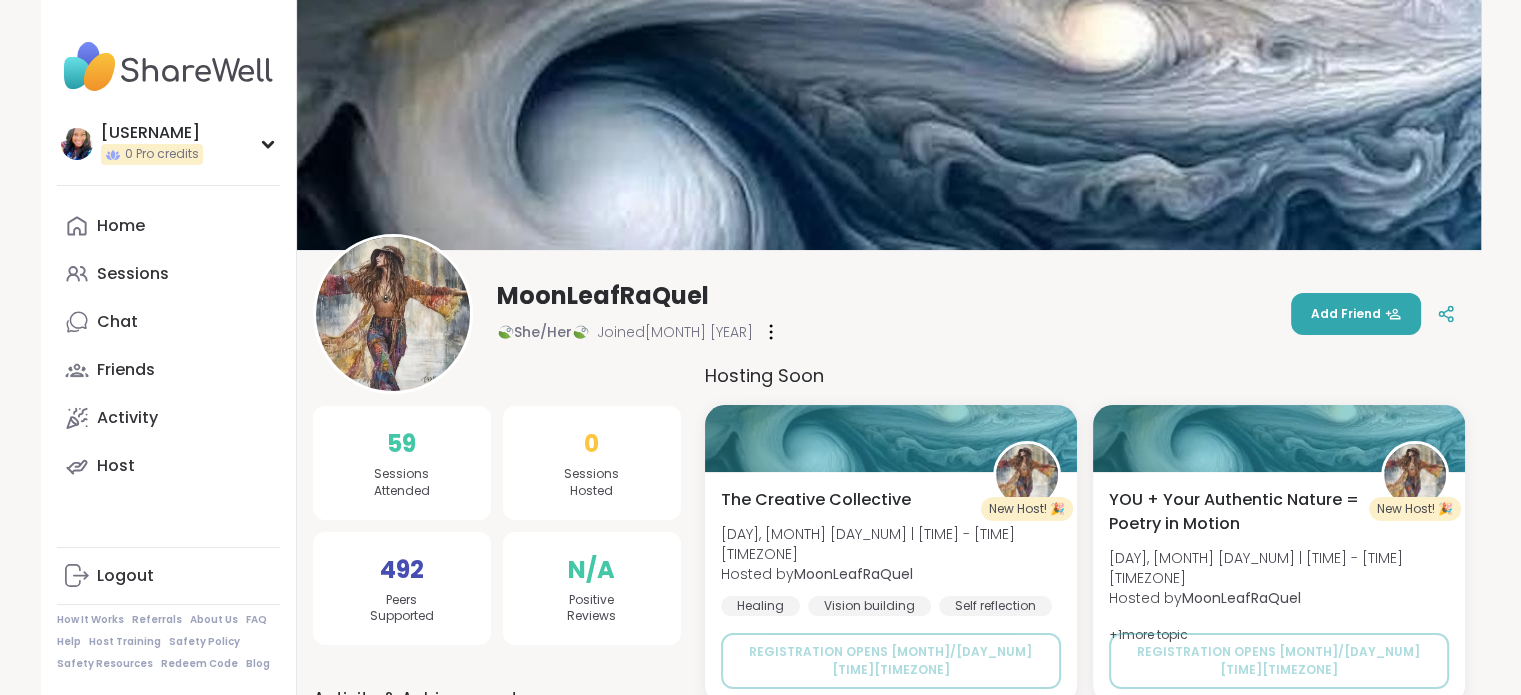 click at bounding box center (393, 314) 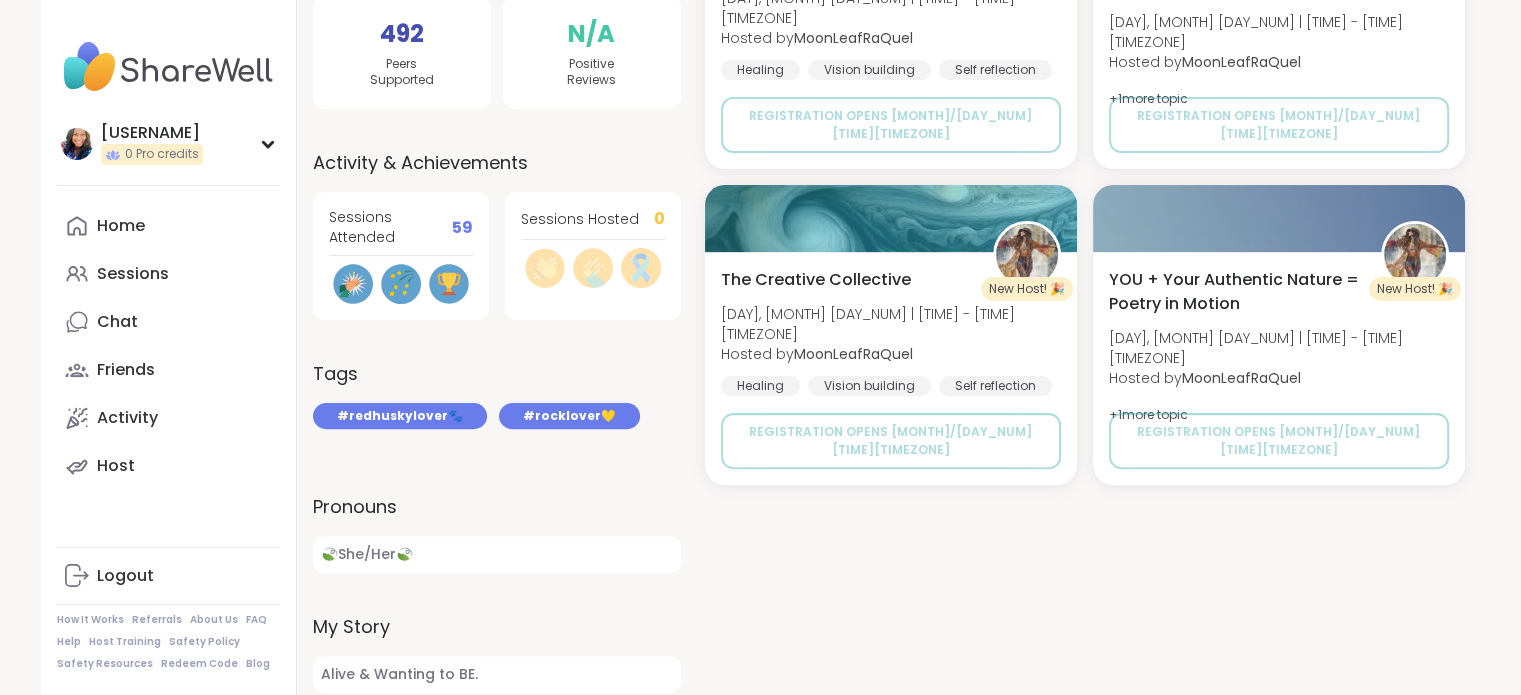 scroll, scrollTop: 236, scrollLeft: 0, axis: vertical 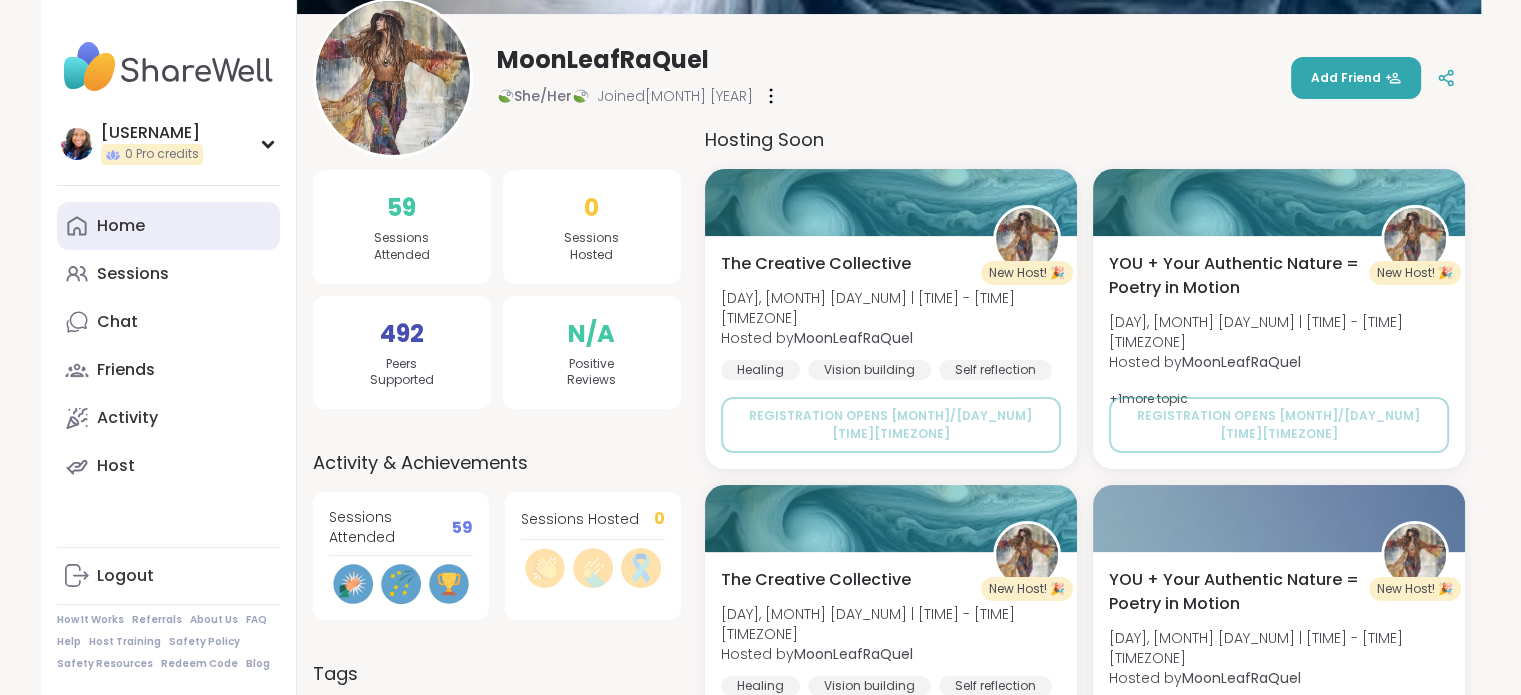 click on "Home" at bounding box center (121, 226) 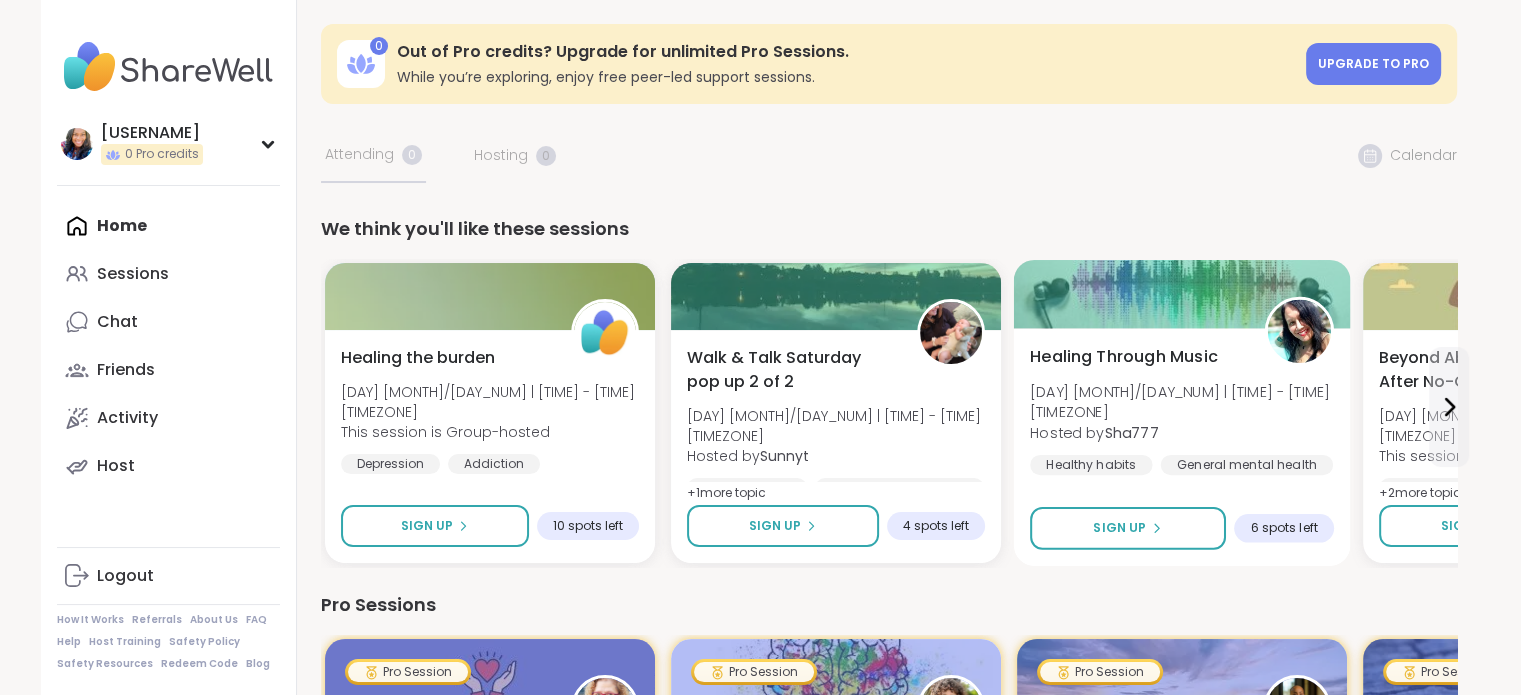 scroll, scrollTop: 300, scrollLeft: 0, axis: vertical 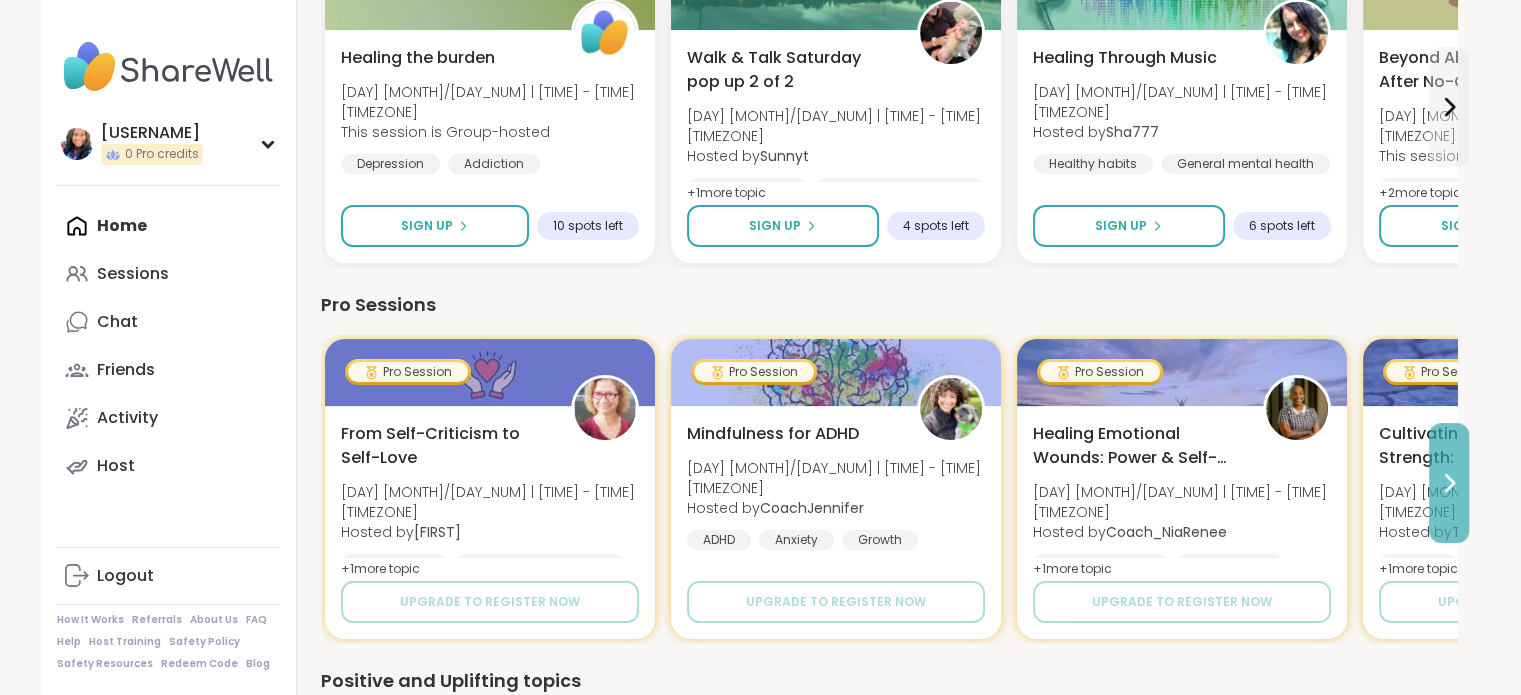 click 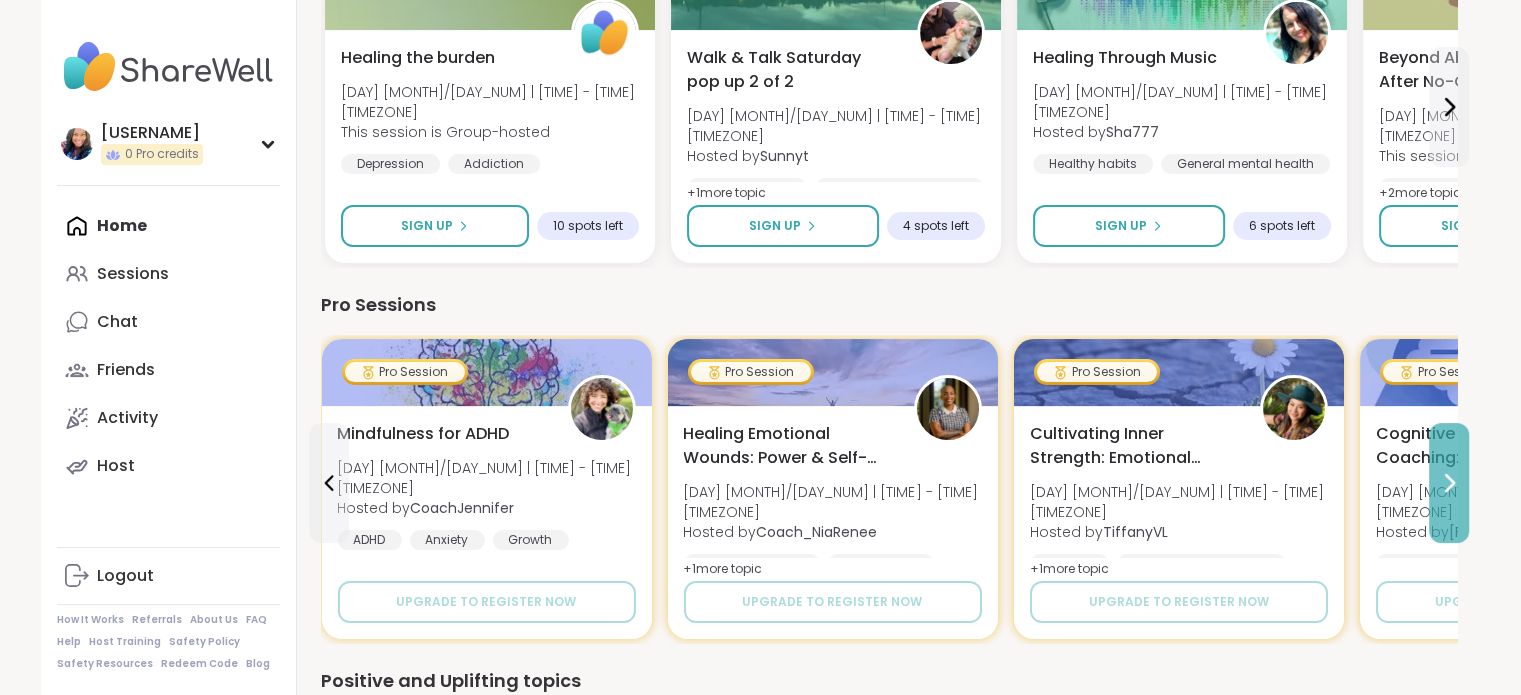 click 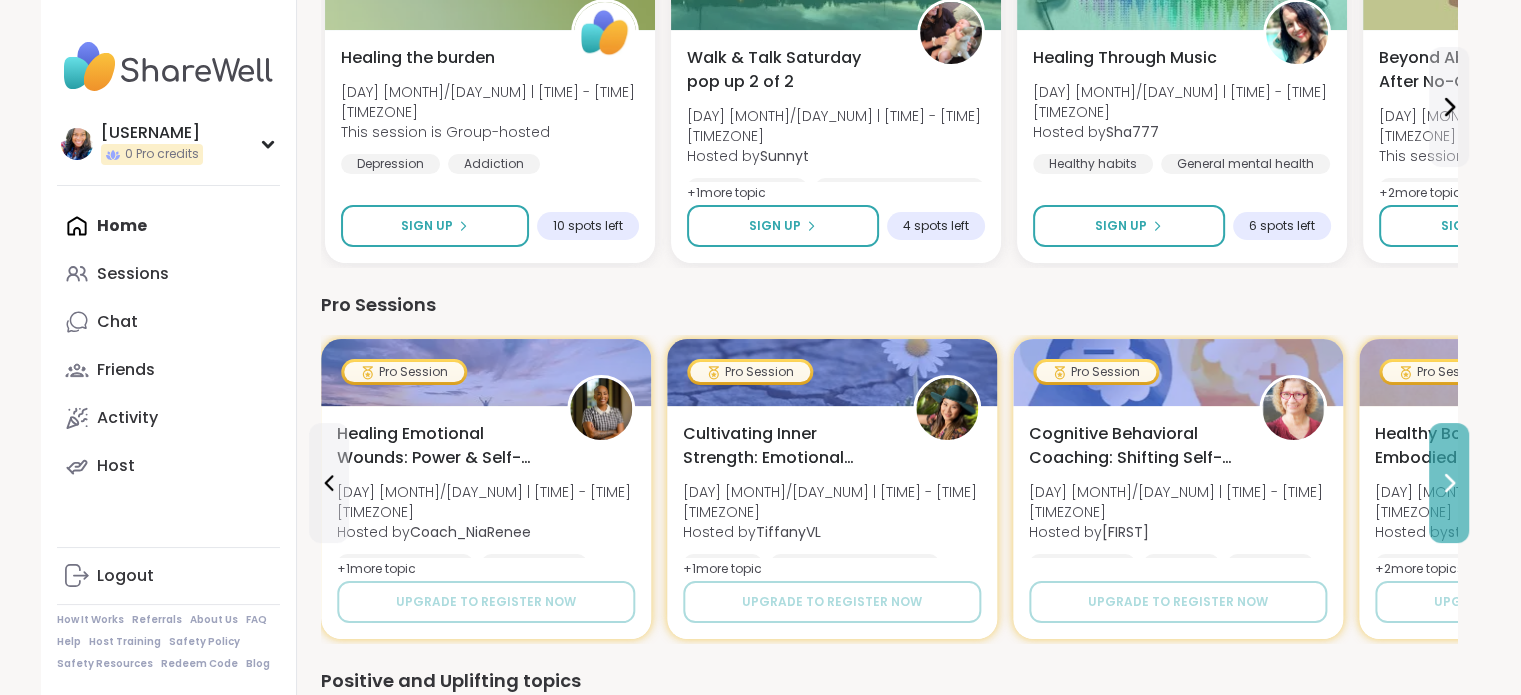 click 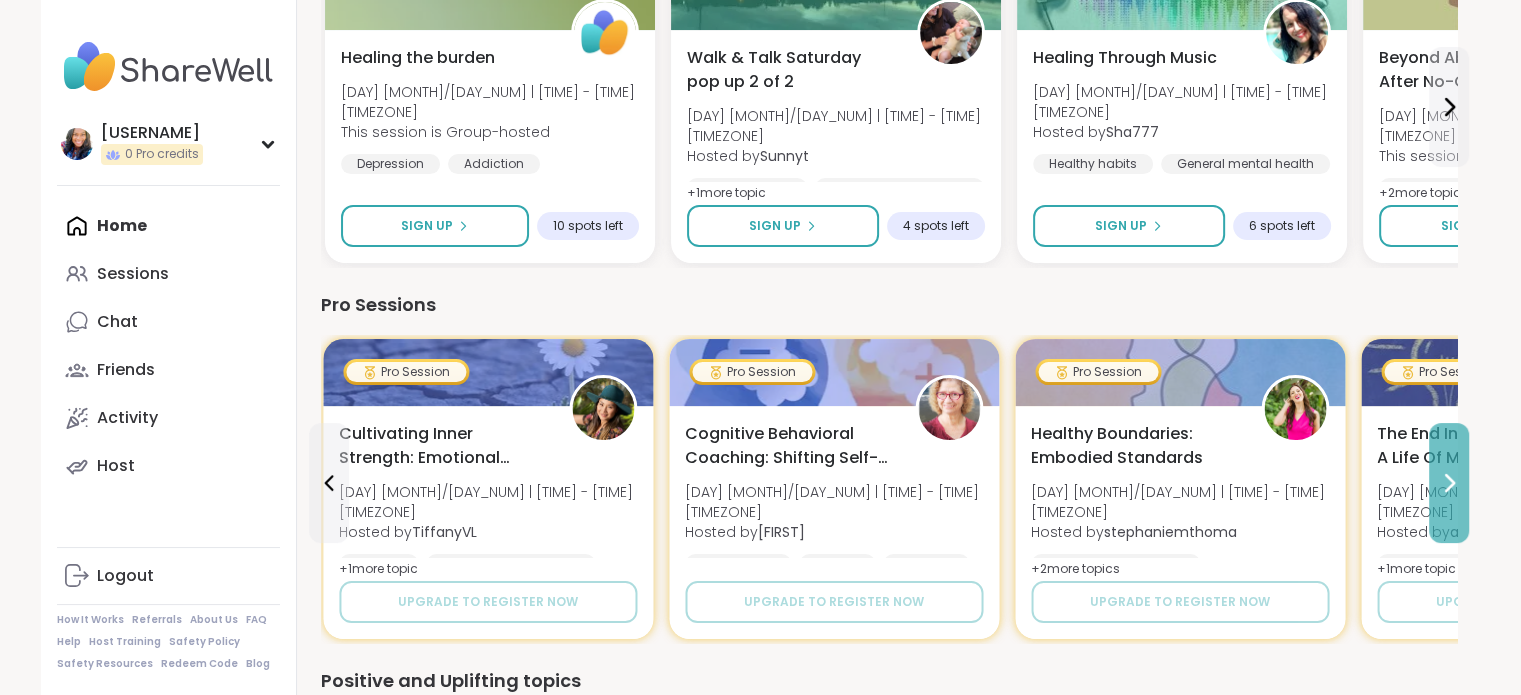 click 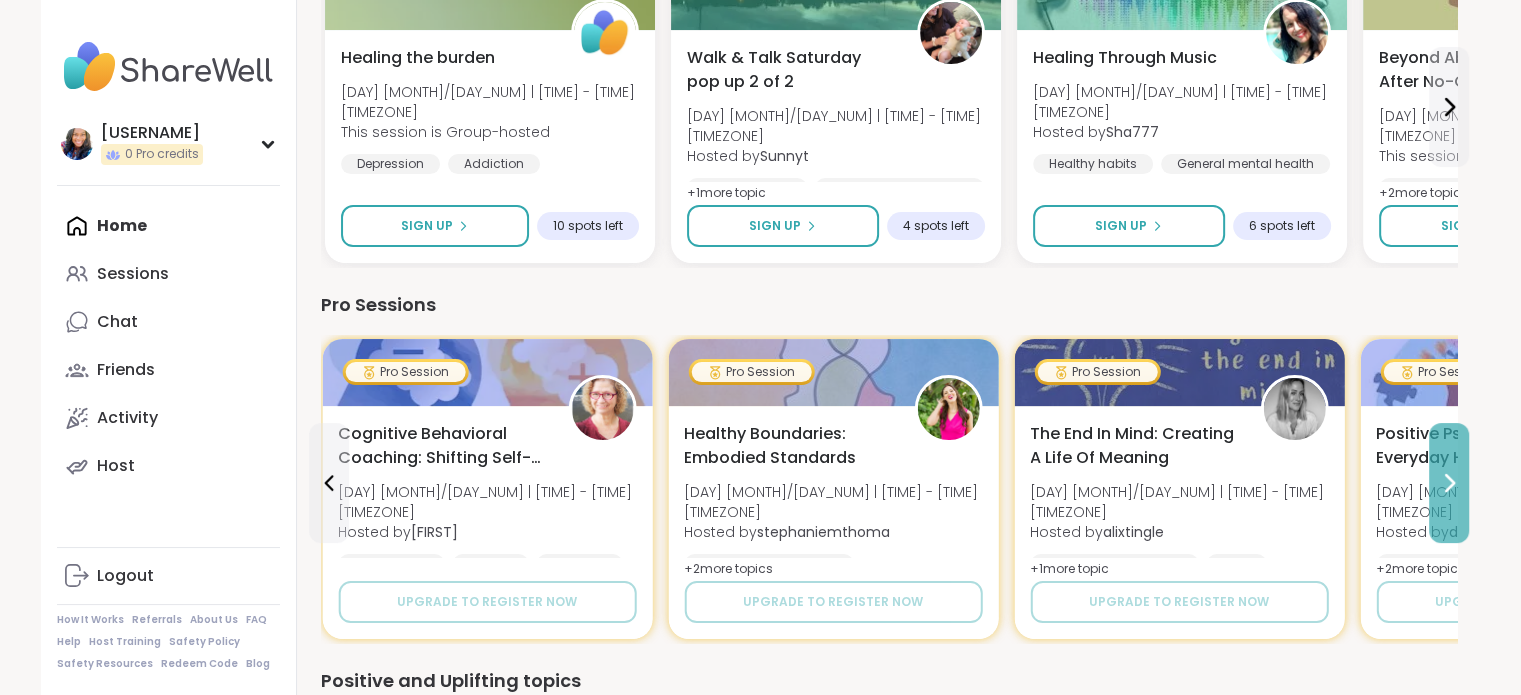 click 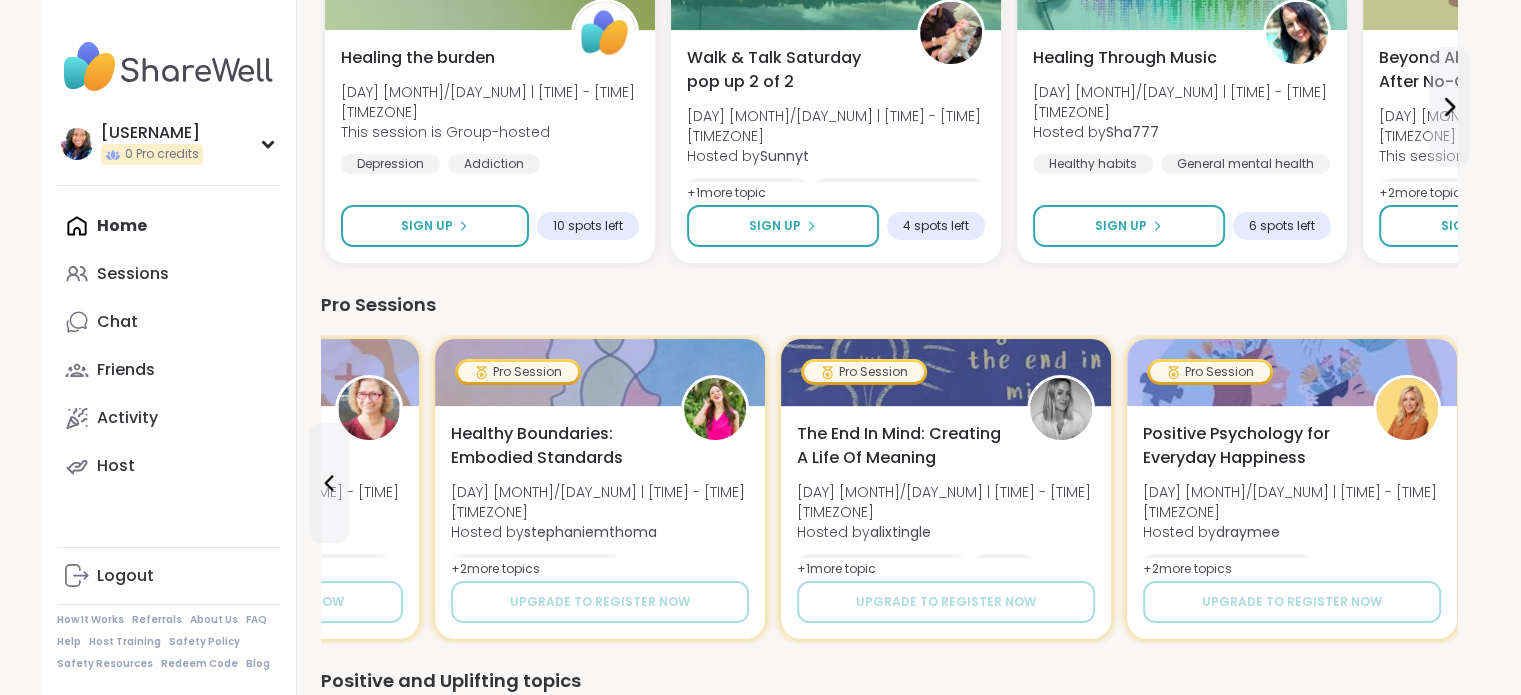 click on "Positive Psychology for Everyday Happiness Wed 8/6 | 4:00 - 5:00PM PDT Hosted by  draymee General mental health Self-Improvement Growth + 2  more topic s Upgrade to register now" at bounding box center (1292, 522) 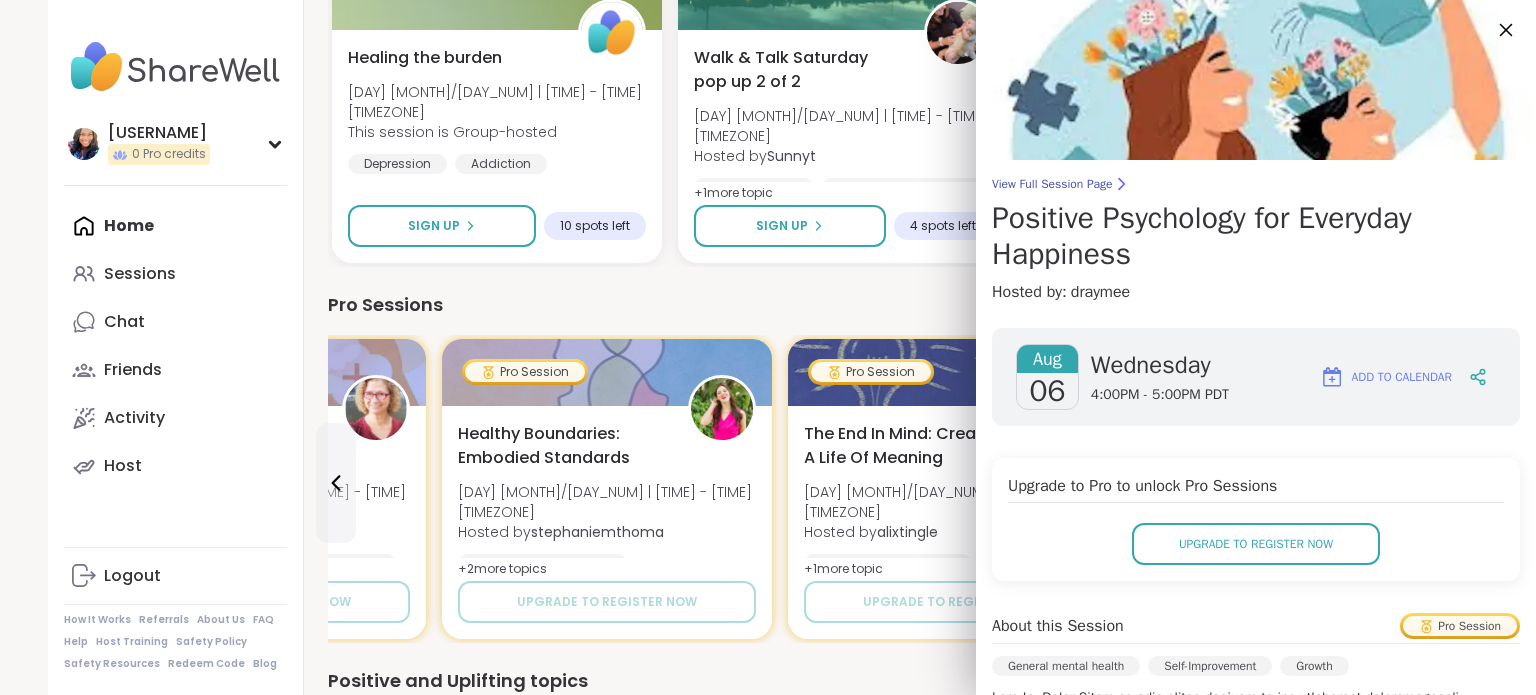 click 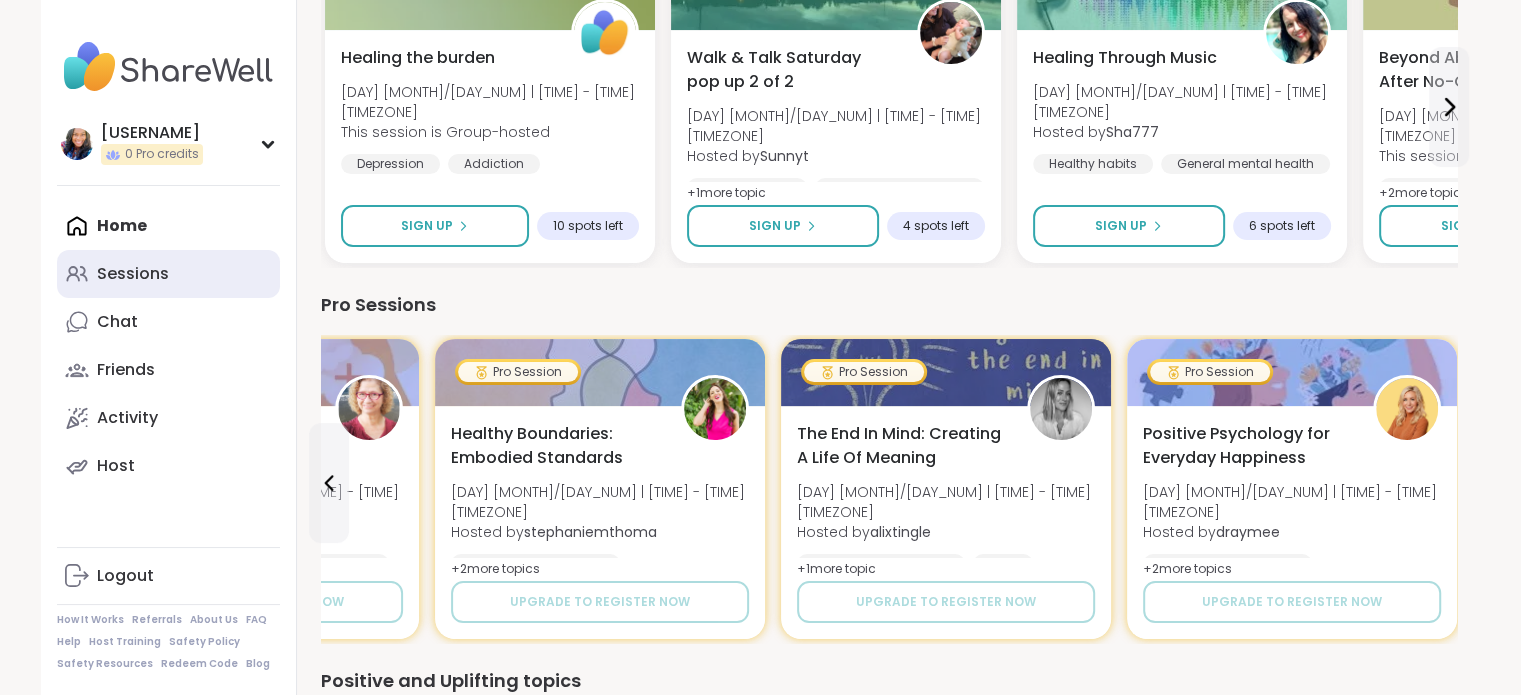 click on "Sessions" at bounding box center (133, 274) 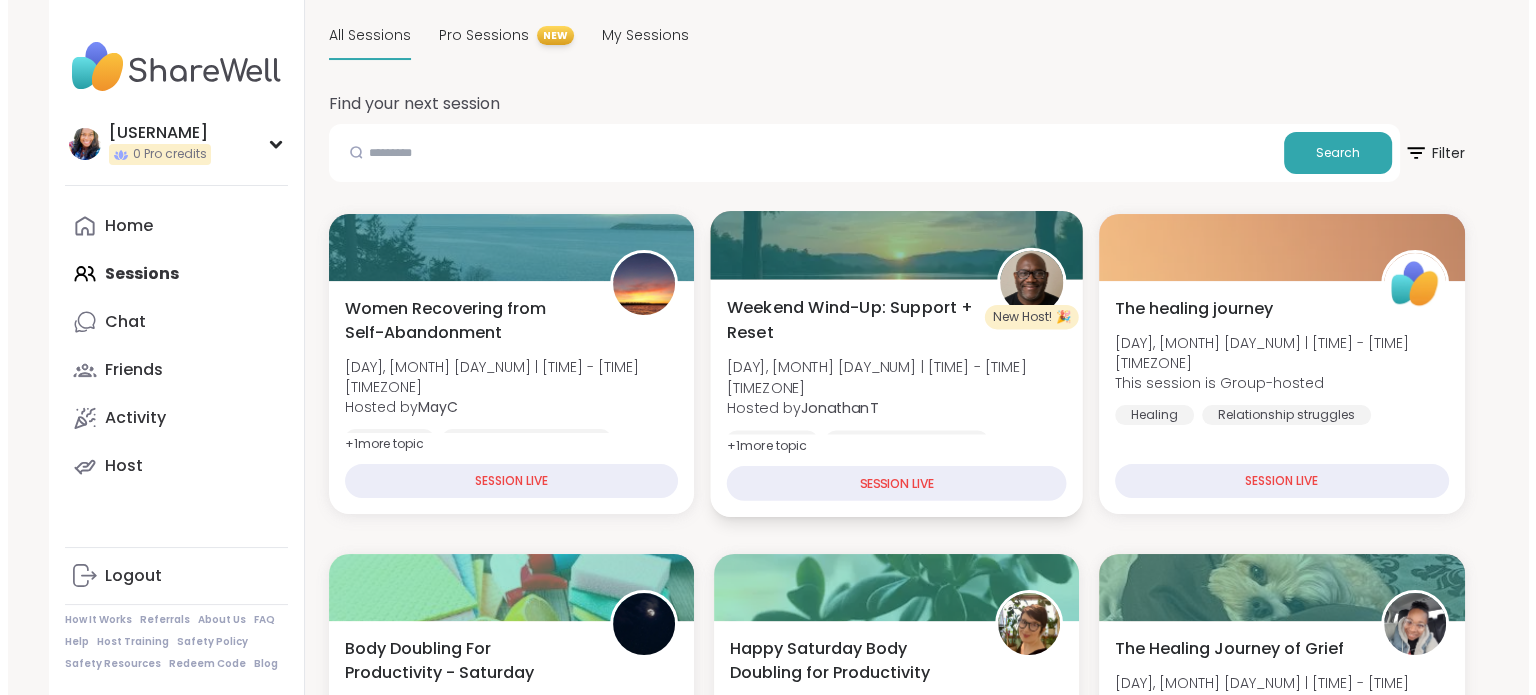 scroll, scrollTop: 300, scrollLeft: 0, axis: vertical 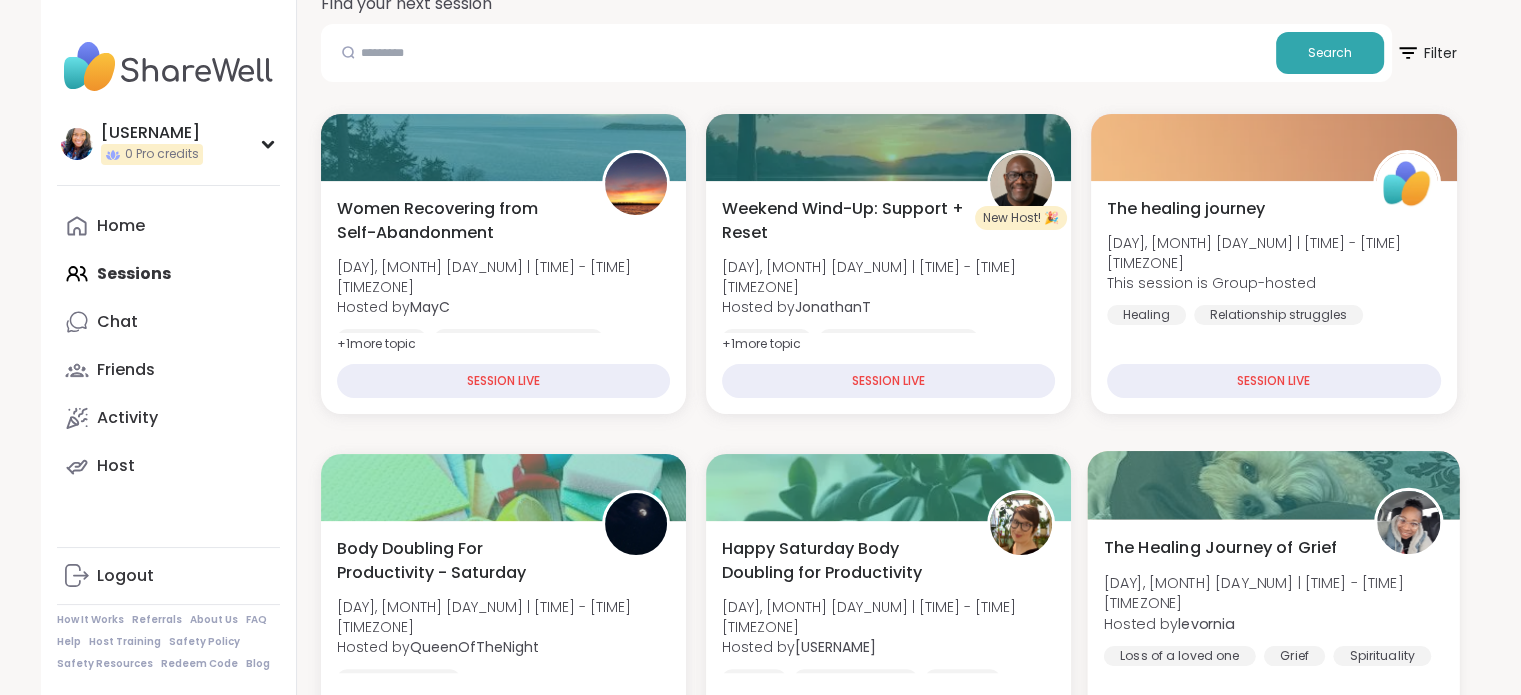 click at bounding box center (1409, 522) 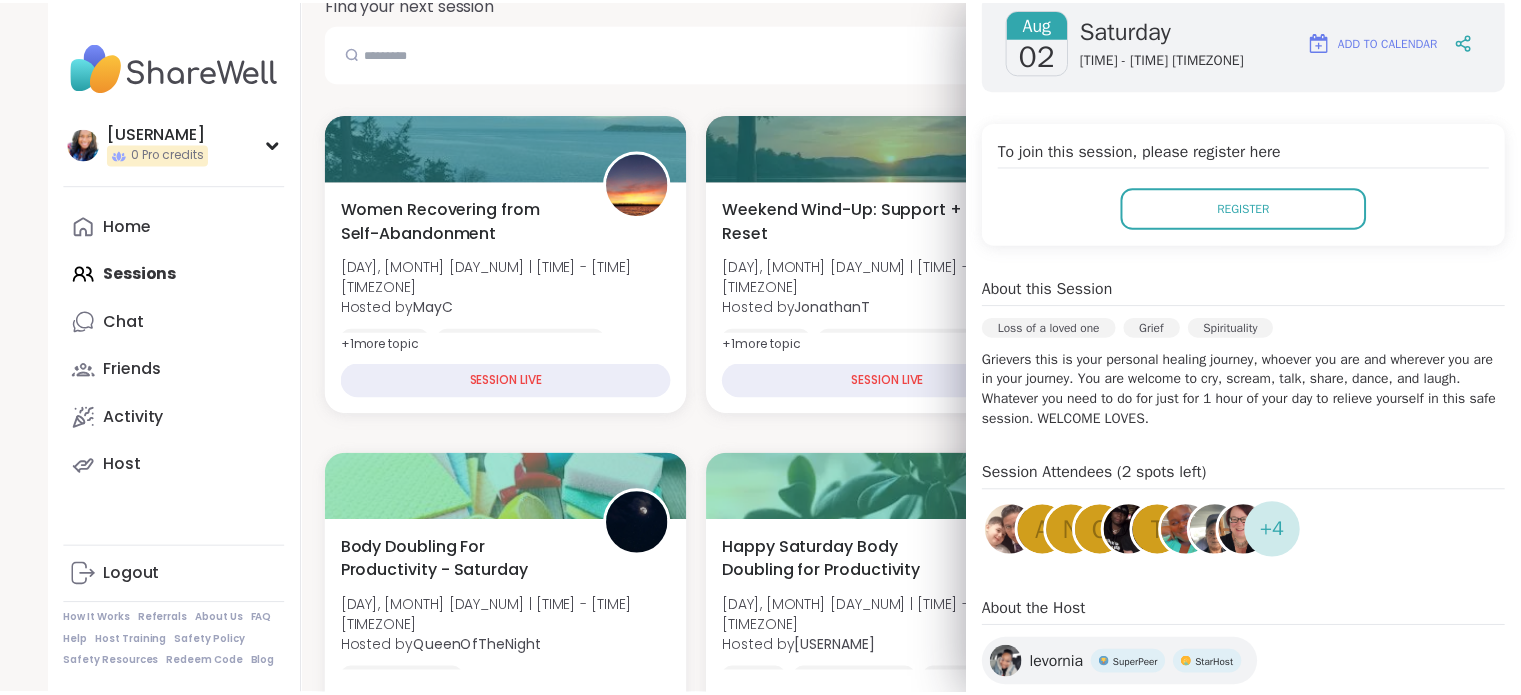 scroll, scrollTop: 448, scrollLeft: 0, axis: vertical 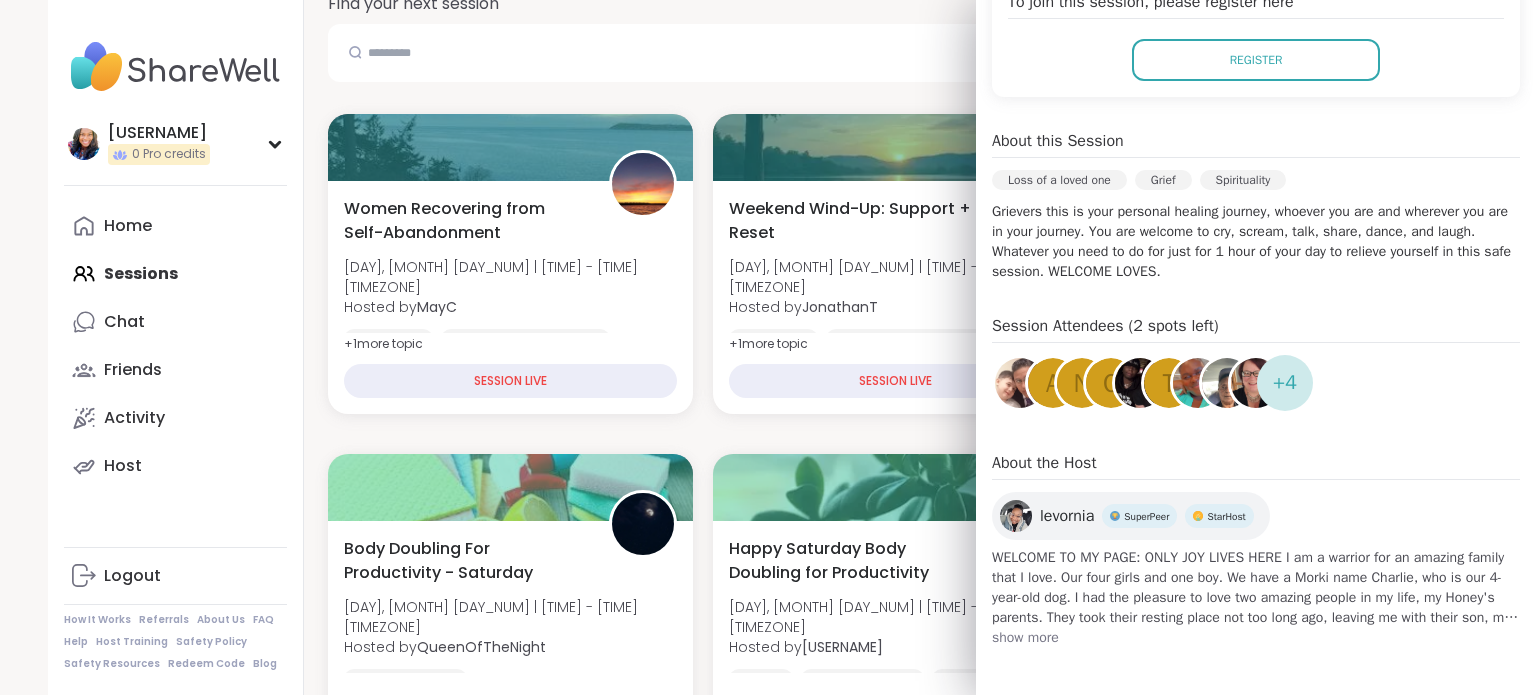 click at bounding box center [1016, 516] 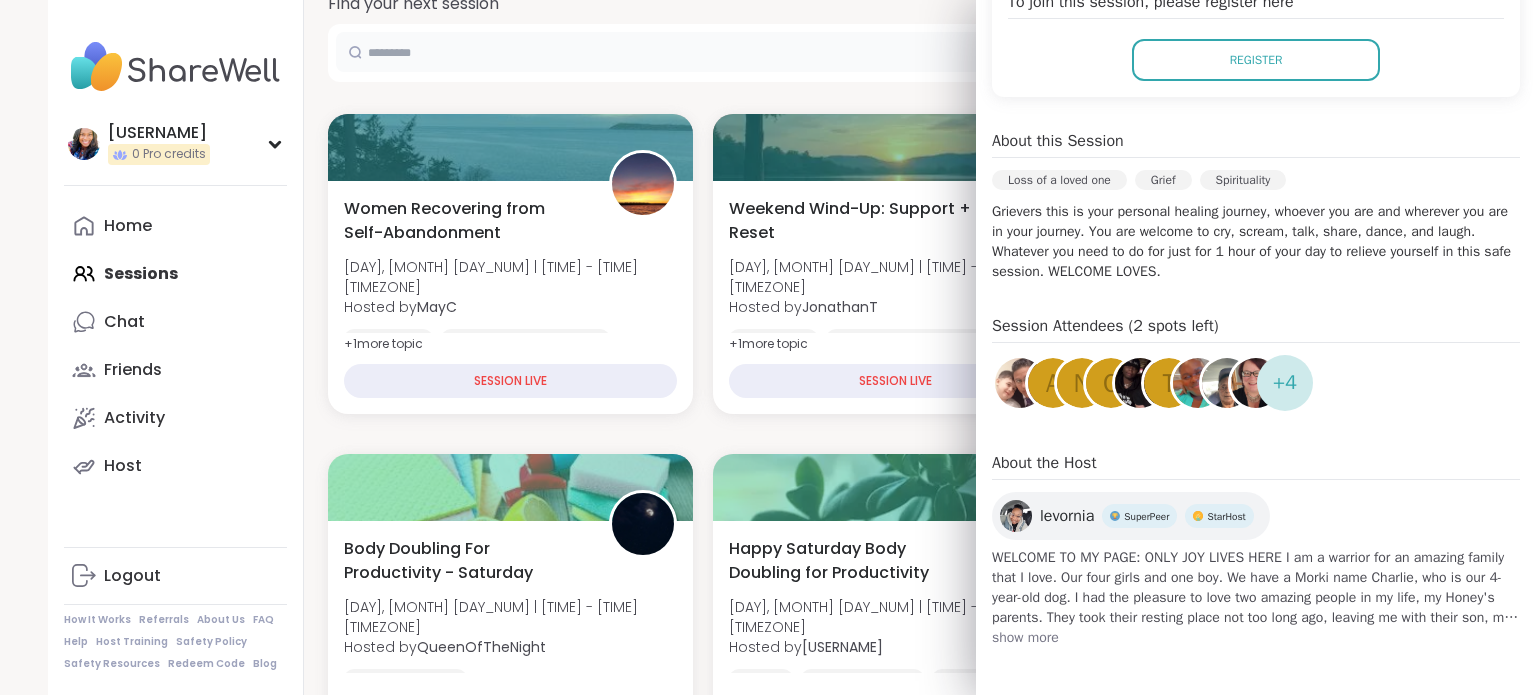 click at bounding box center [805, 52] 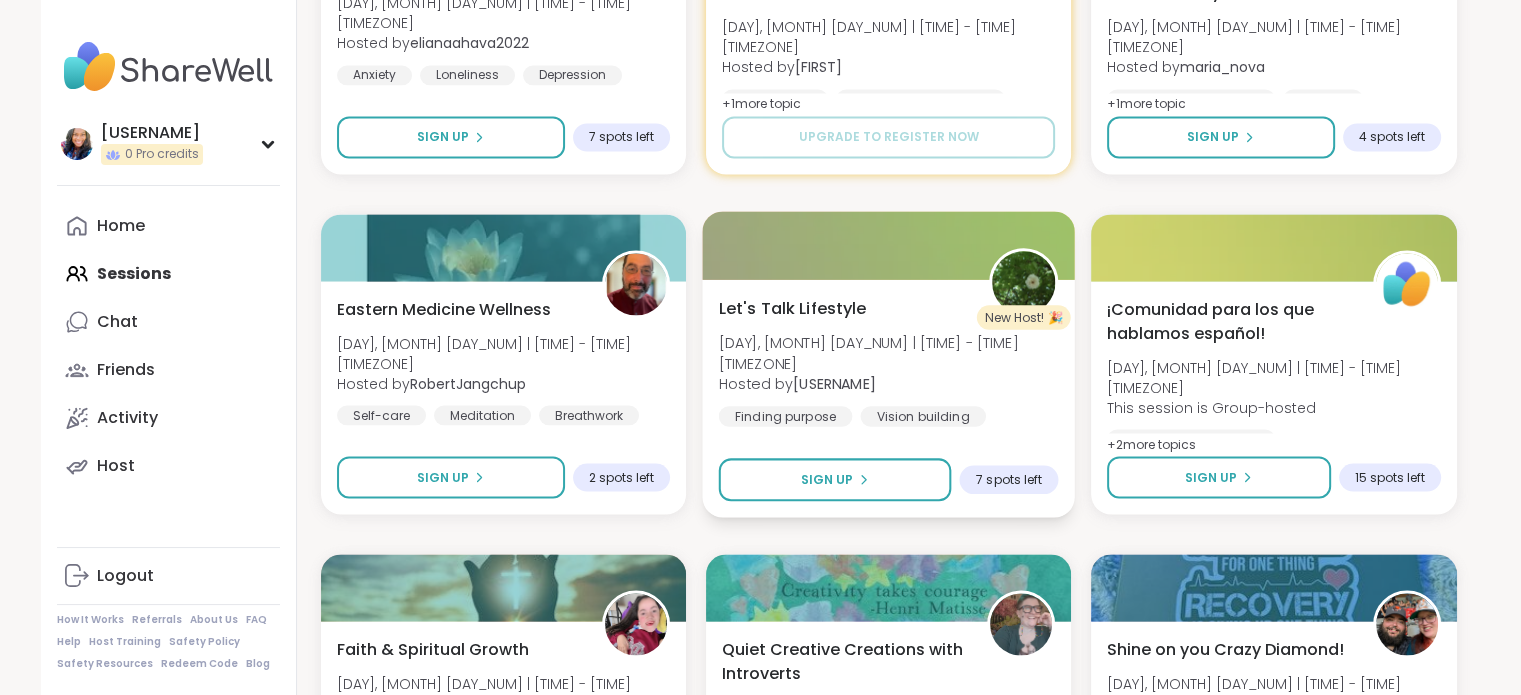 scroll, scrollTop: 3840, scrollLeft: 0, axis: vertical 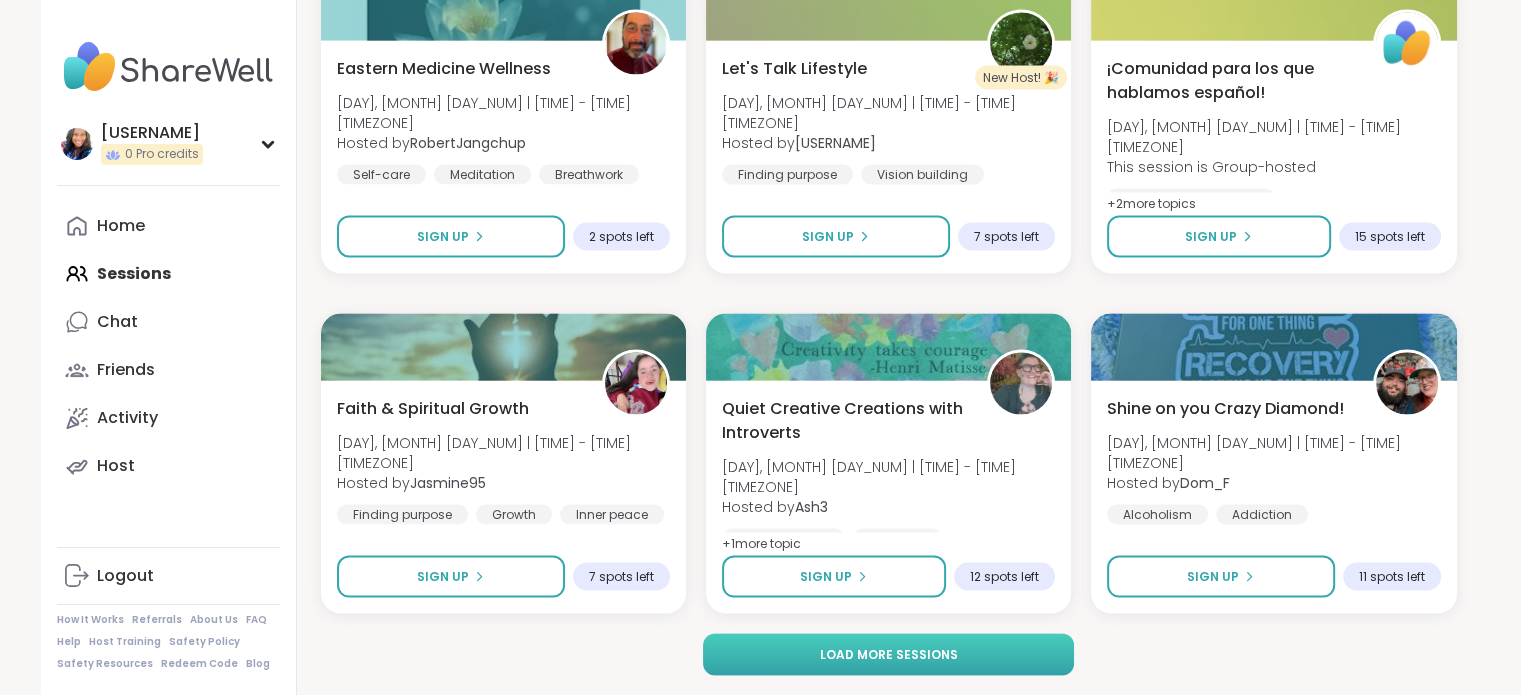 click on "Load more sessions" at bounding box center [888, 655] 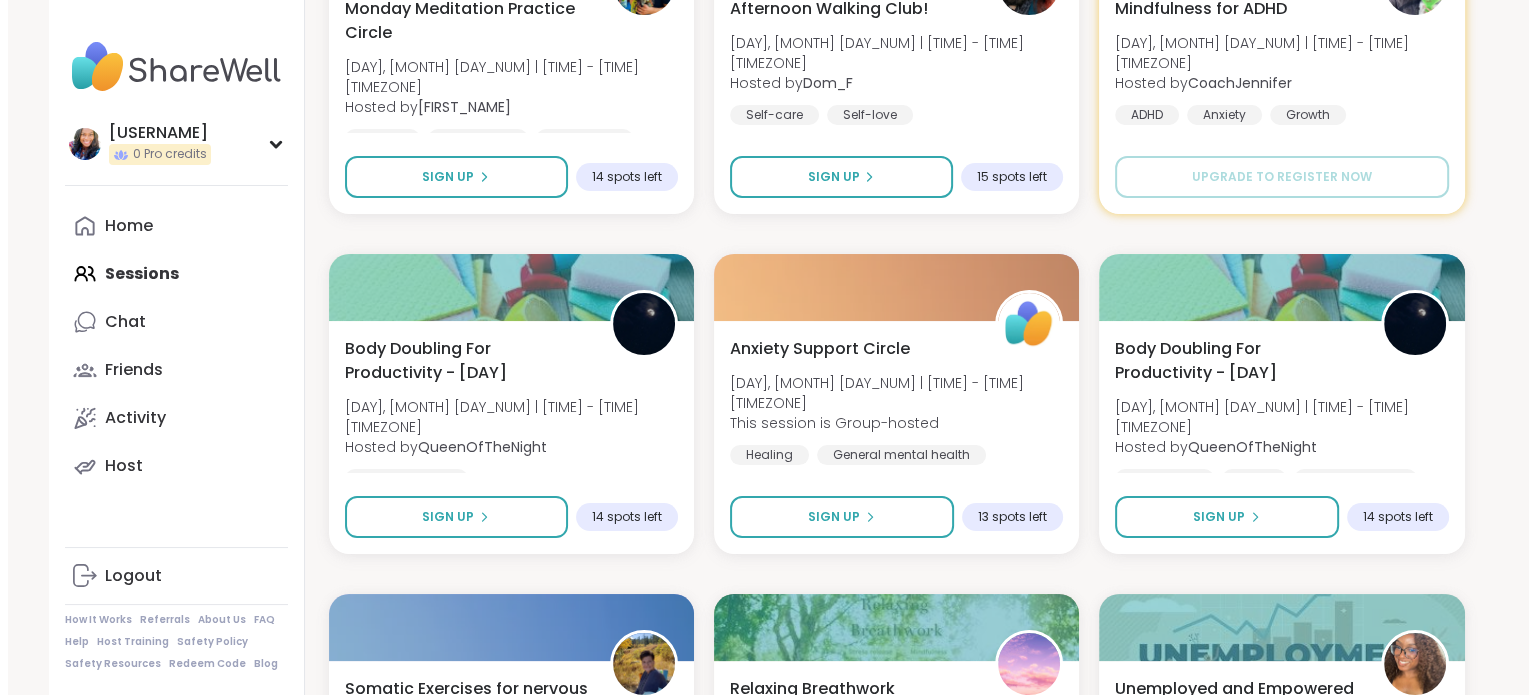 scroll, scrollTop: 7920, scrollLeft: 0, axis: vertical 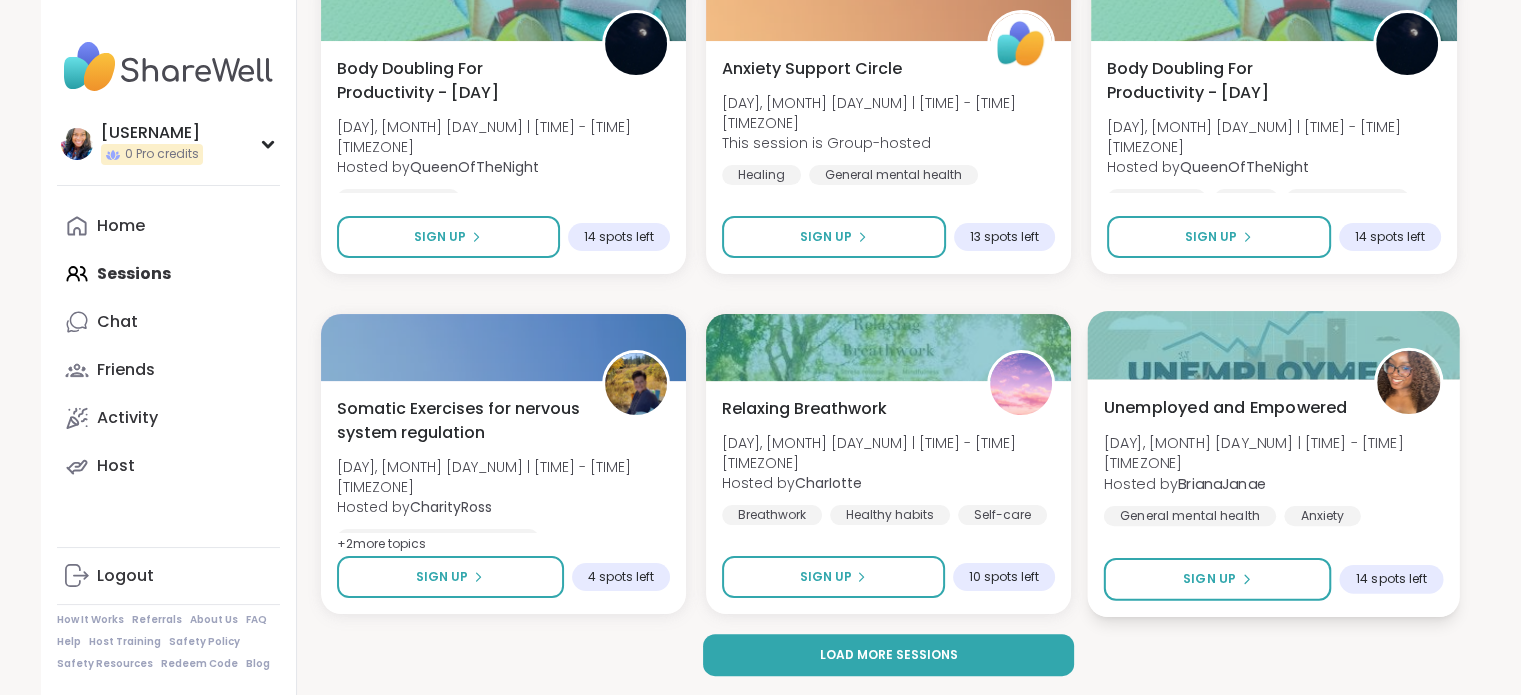 click at bounding box center [1409, 382] 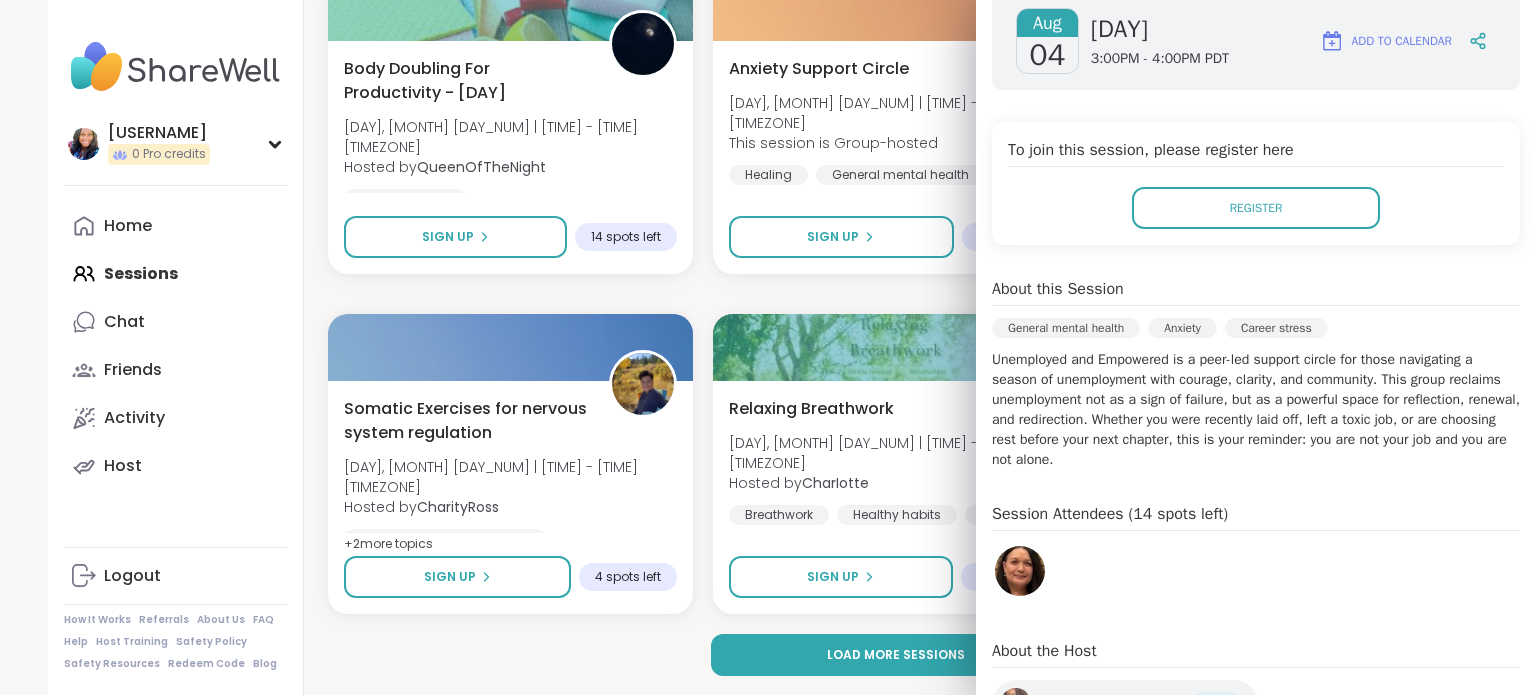 scroll, scrollTop: 448, scrollLeft: 0, axis: vertical 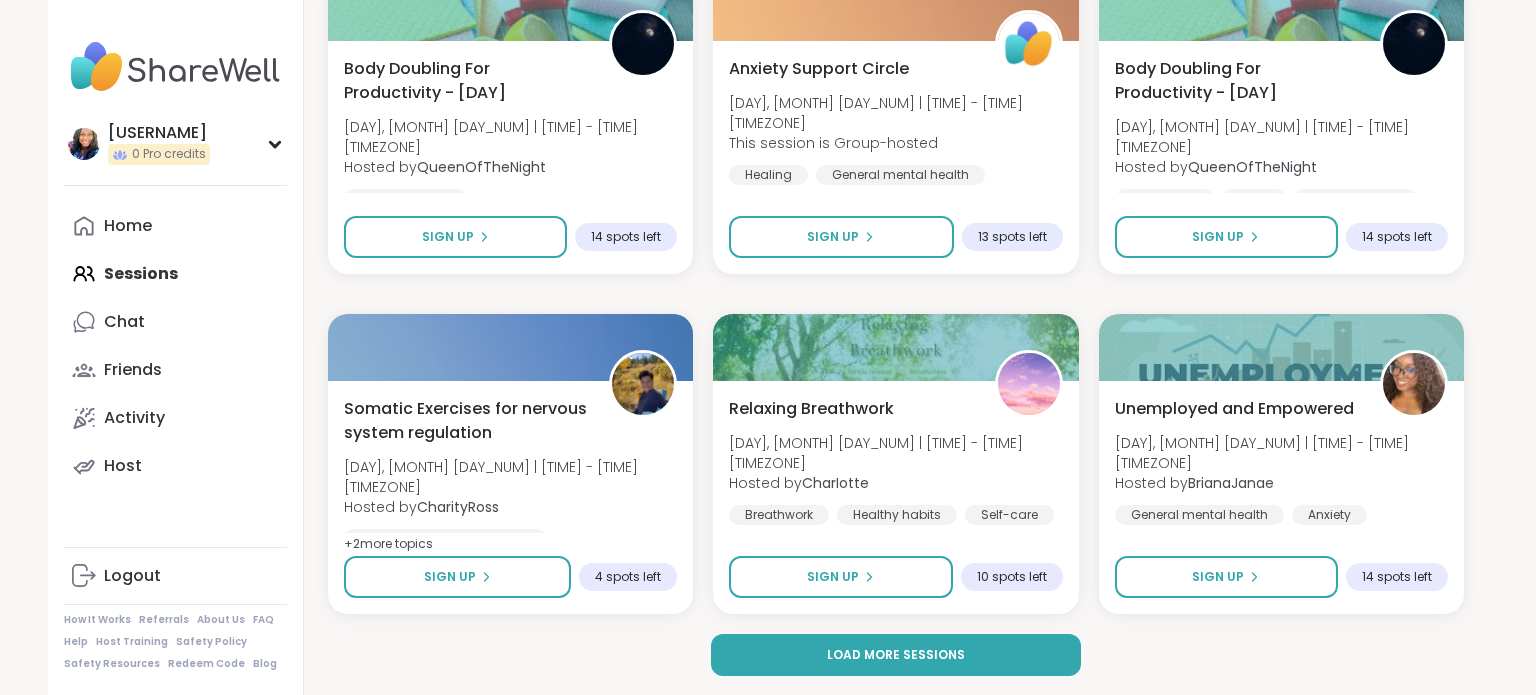click on "Load more sessions" at bounding box center (896, 655) 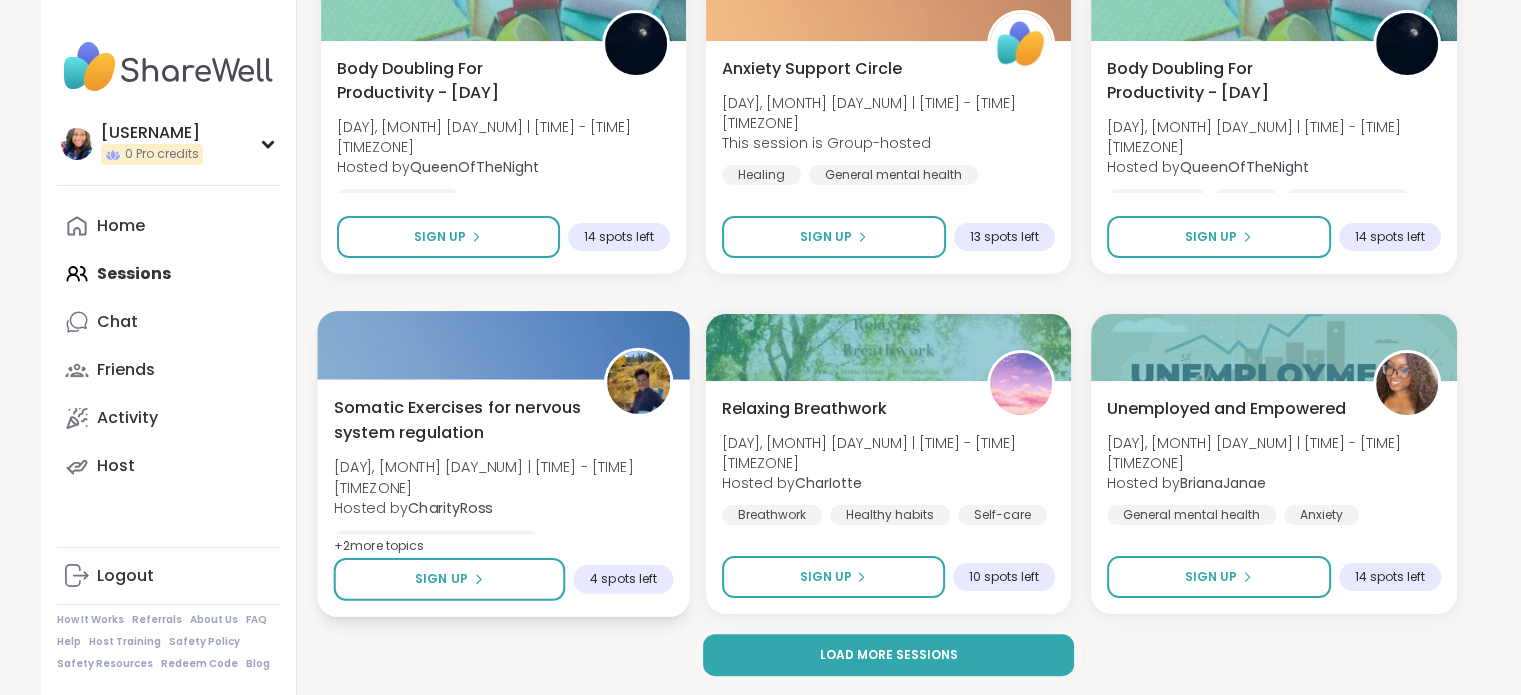 click at bounding box center [638, 382] 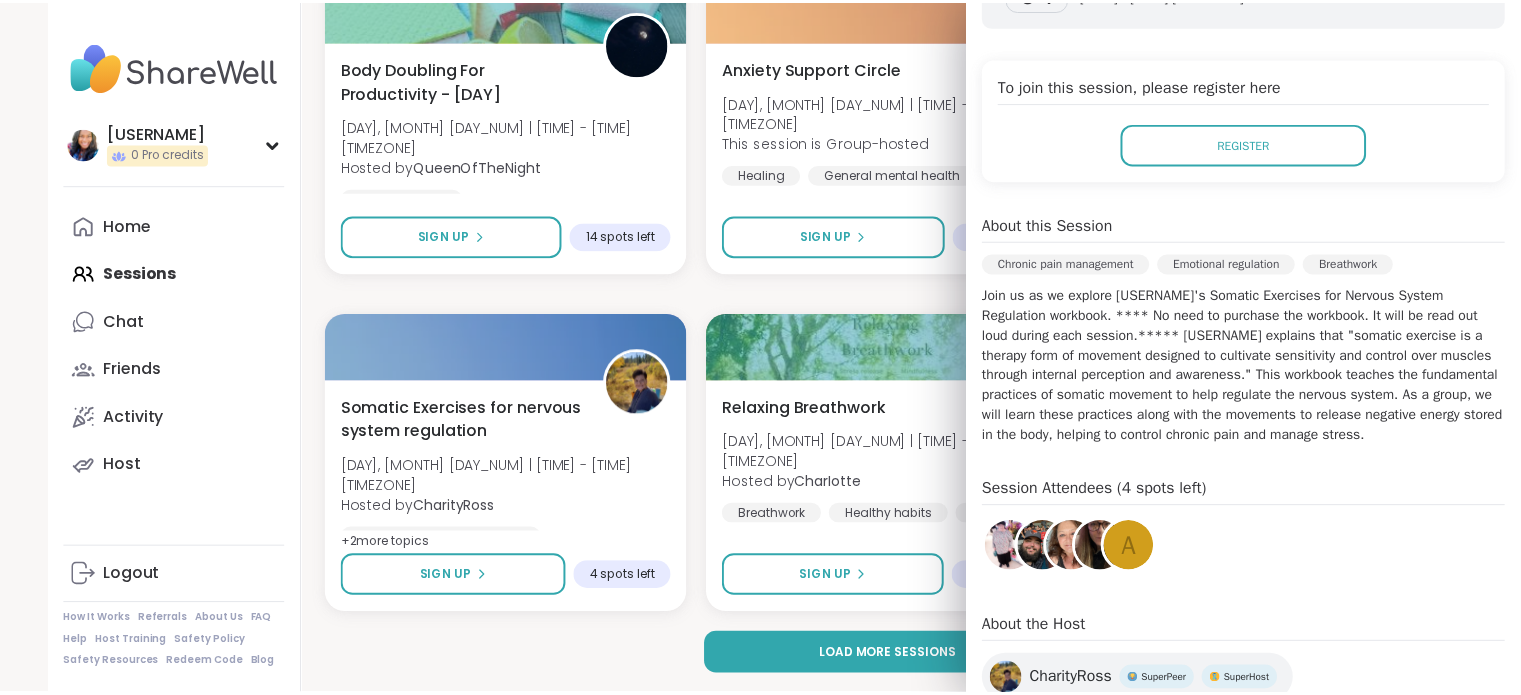 scroll, scrollTop: 584, scrollLeft: 0, axis: vertical 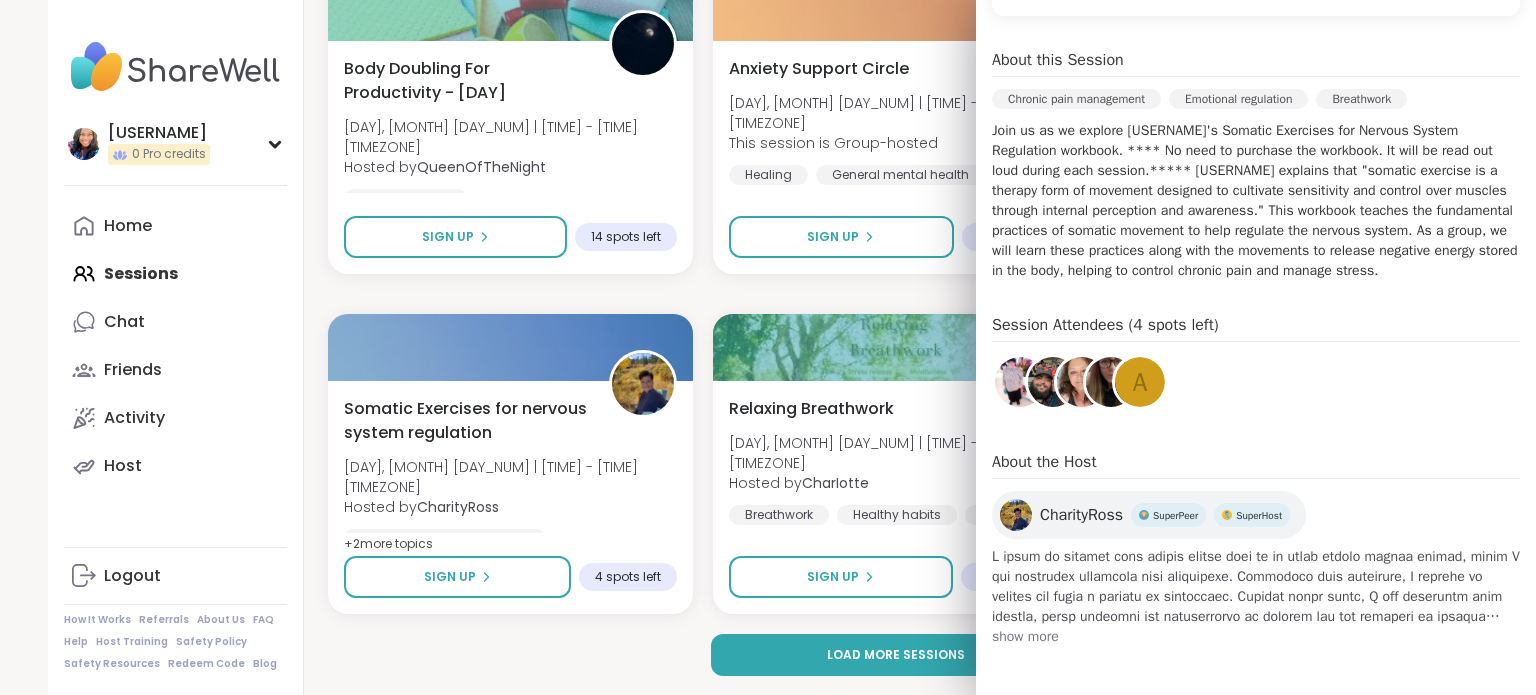 click at bounding box center (1016, 515) 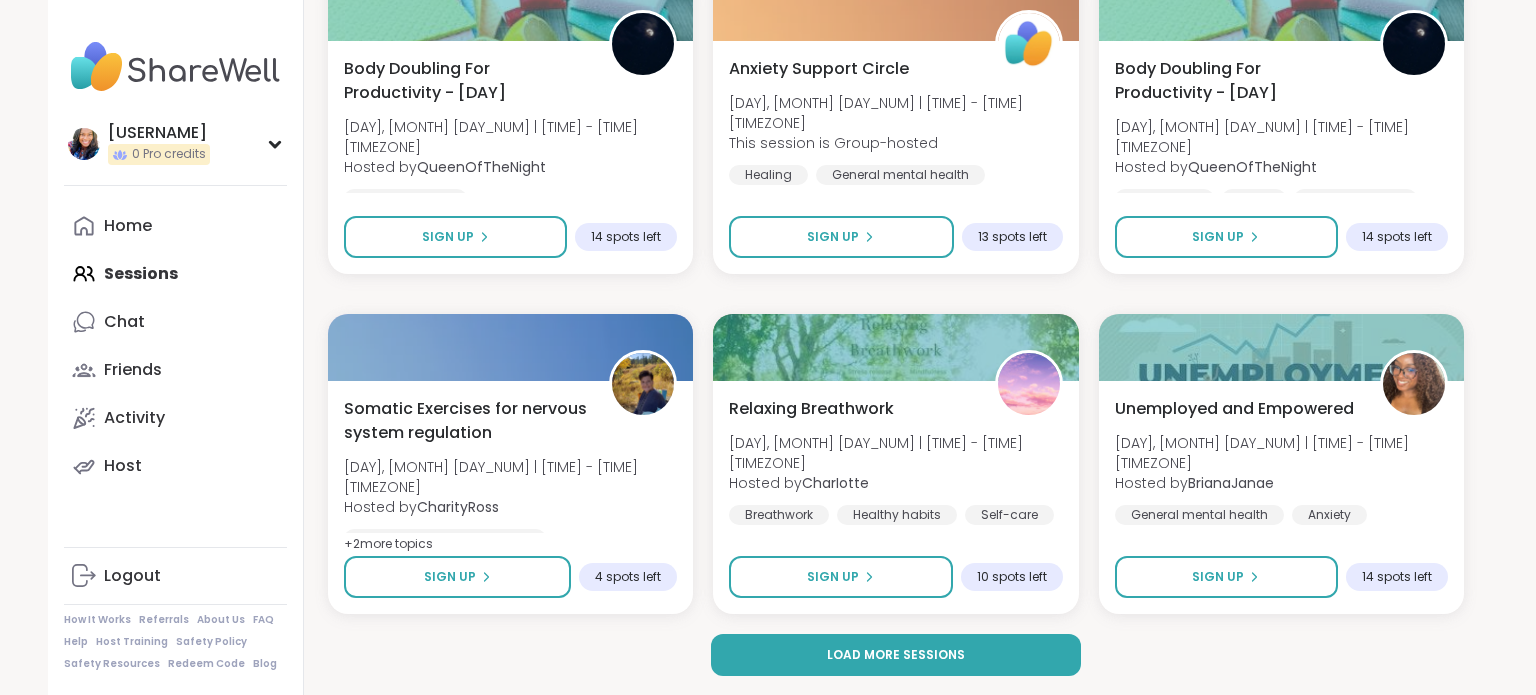 click on "Women Recovering from Self-Abandonment Sat, Aug 02 | 9:00AM - 10:30AM PDT Hosted by  MayC Self-care General mental health Emotional regulation + 1  more topic SESSION LIVE New Host! 🎉 Weekend Wind-Up: Support + Reset Sat, Aug 02 | 9:00AM - 10:00AM PDT Hosted by  JonathanT Self-care Stress management Self reflection + 1  more topic SESSION LIVE The healing journey Sat, Aug 02 | 9:30AM - 10:00AM PDT This session is Group-hosted Healing Relationship struggles Life events SESSION LIVE Body Doubling For Productivity - Saturday Sat, Aug 02 | 9:30AM - 11:00AM PDT Hosted by  QueenOfTheNight Body doubling SESSION LIVE Happy Saturday Body Doubling for Productivity  Sat, Aug 02 | 11:00AM - 12:30PM PDT Hosted by  Adrienne_QueenOfTheDawn ADHD Body doubling Anxiety Session Full Full The Healing Journey of Grief Sat, Aug 02 | 11:30AM - 1:00PM PDT Hosted by  levornia Loss of a loved one Grief Spirituality Sign Up 2 spots left P Finding your purpose in life Sat, Aug 02 | 1:00PM - 2:00PM PDT Hosted by  Piowacket Sign Up" at bounding box center (896, -3446) 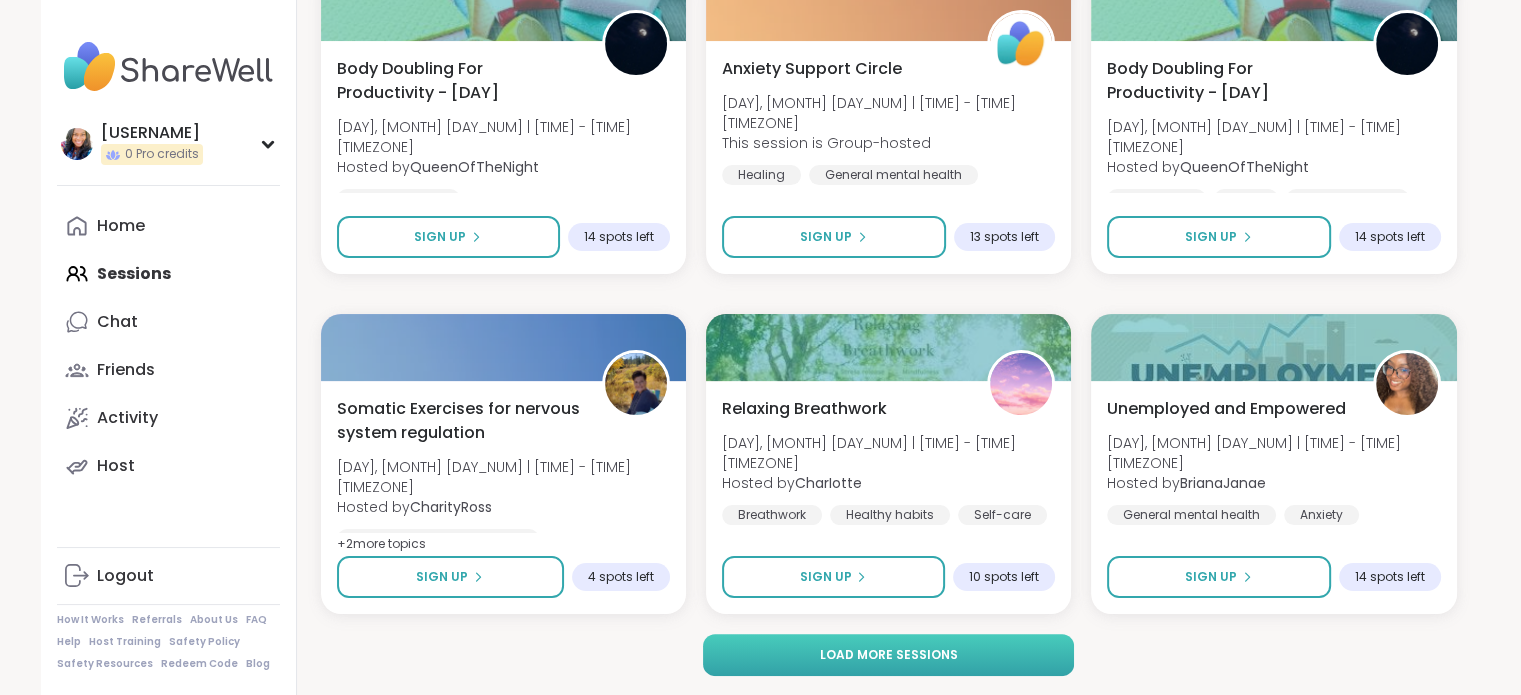 click on "Load more sessions" at bounding box center (888, 655) 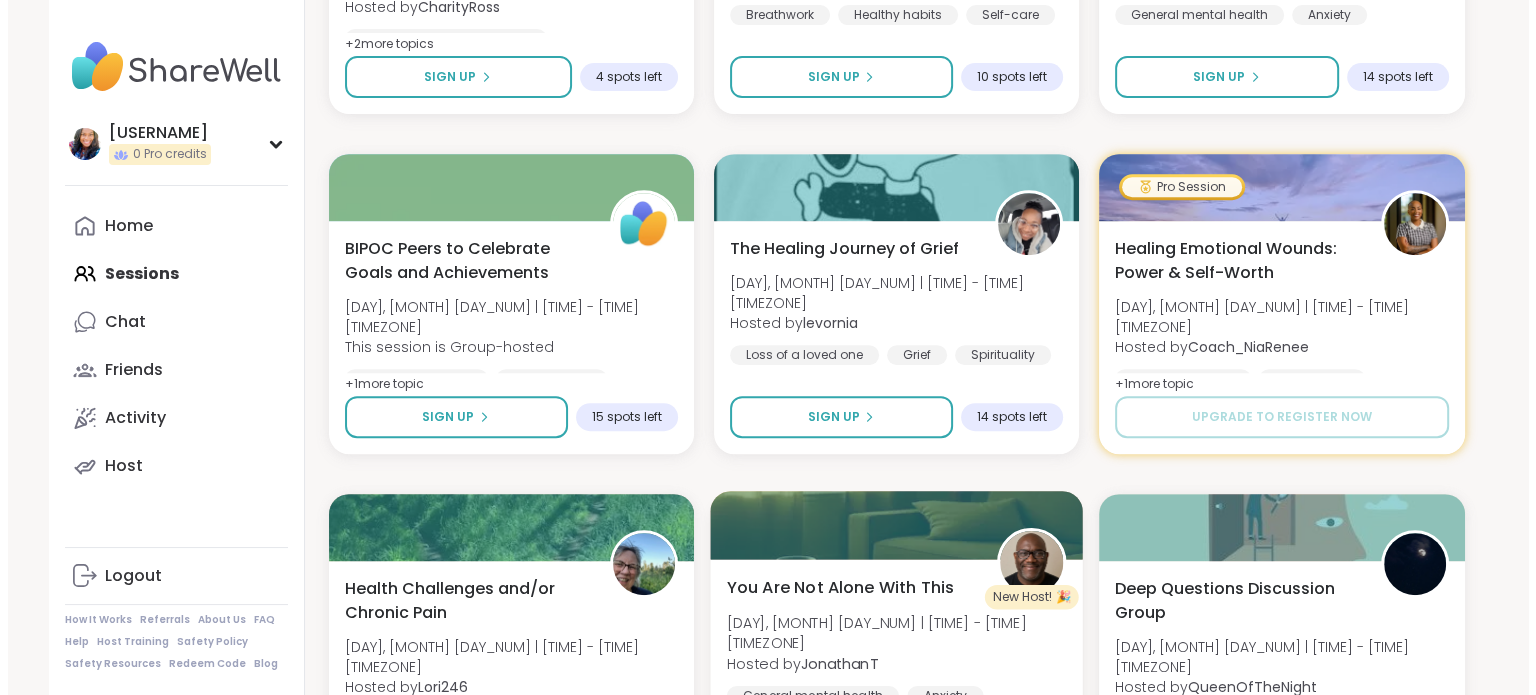 scroll, scrollTop: 8520, scrollLeft: 0, axis: vertical 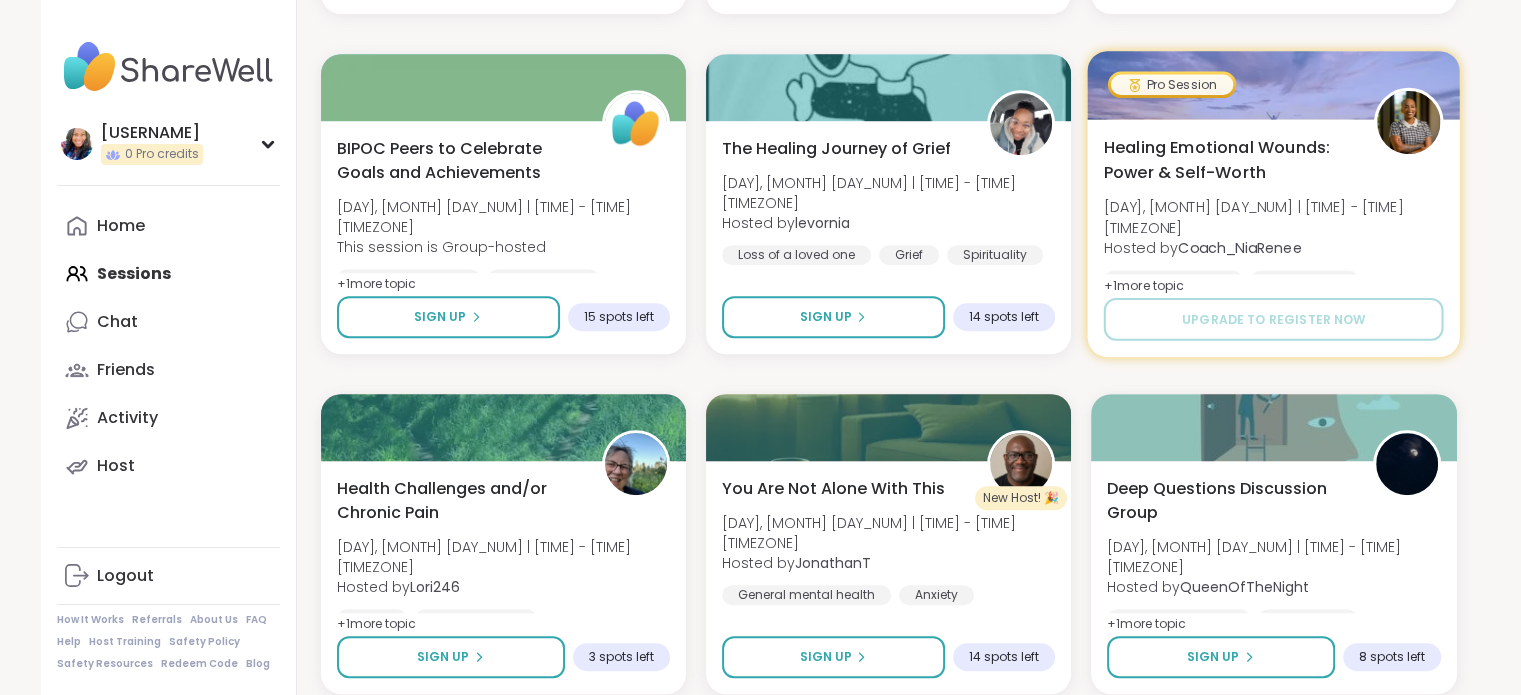 click at bounding box center (1409, 122) 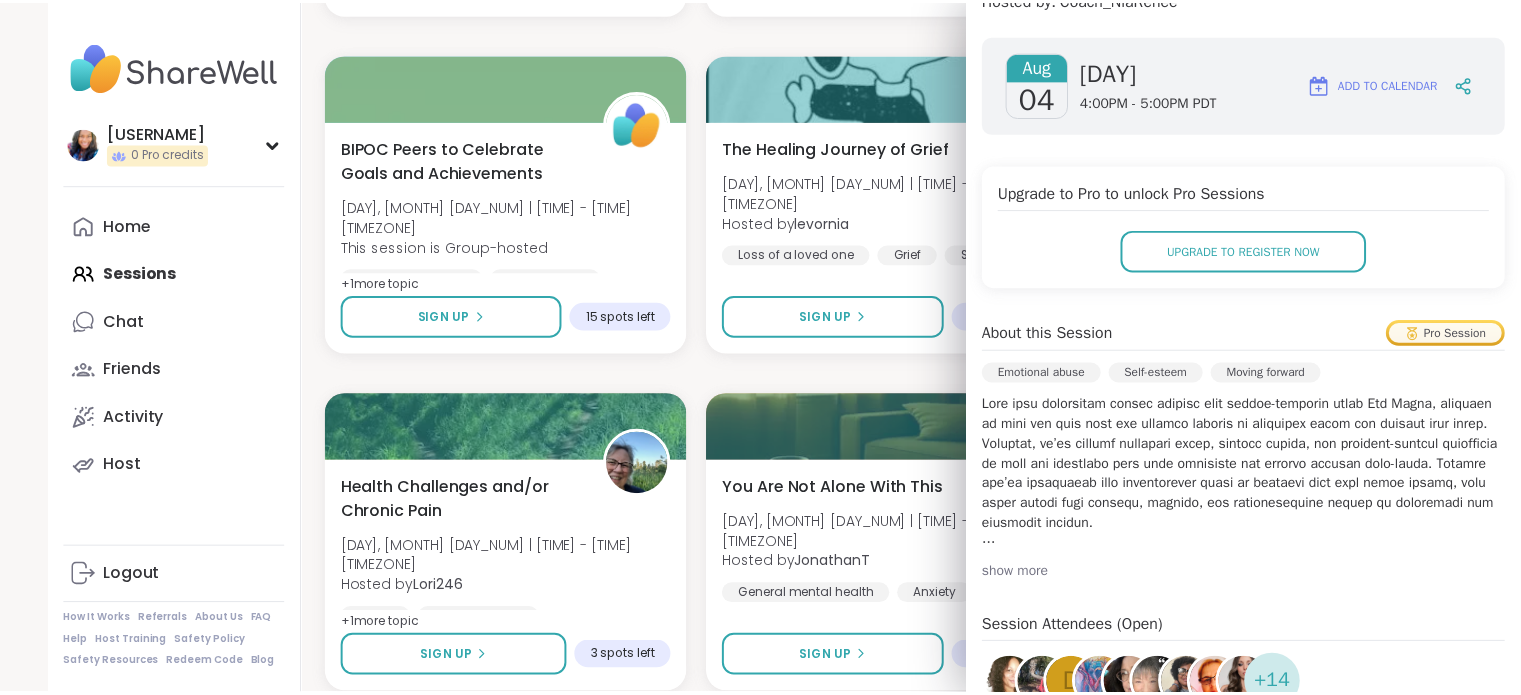 scroll, scrollTop: 0, scrollLeft: 0, axis: both 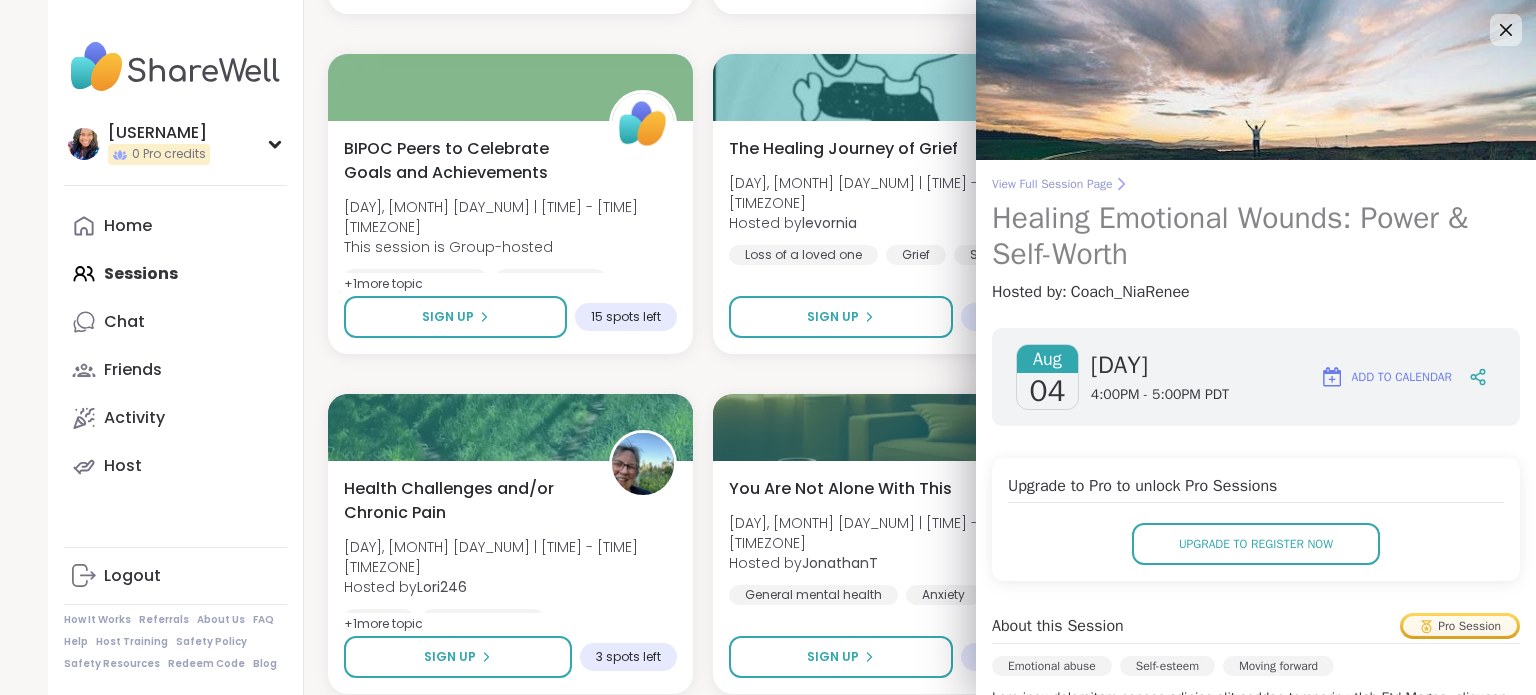 click on "View Full Session Page" at bounding box center (1256, 184) 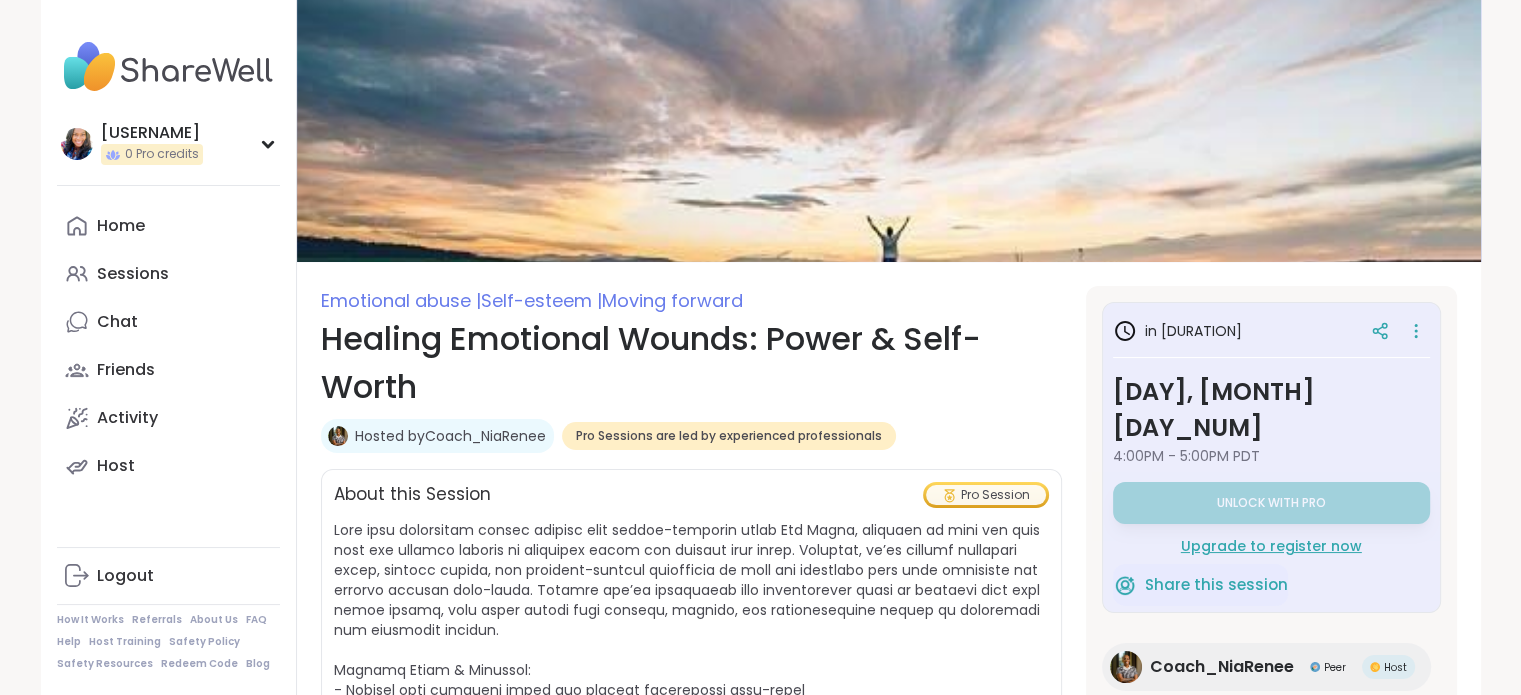 scroll, scrollTop: 100, scrollLeft: 0, axis: vertical 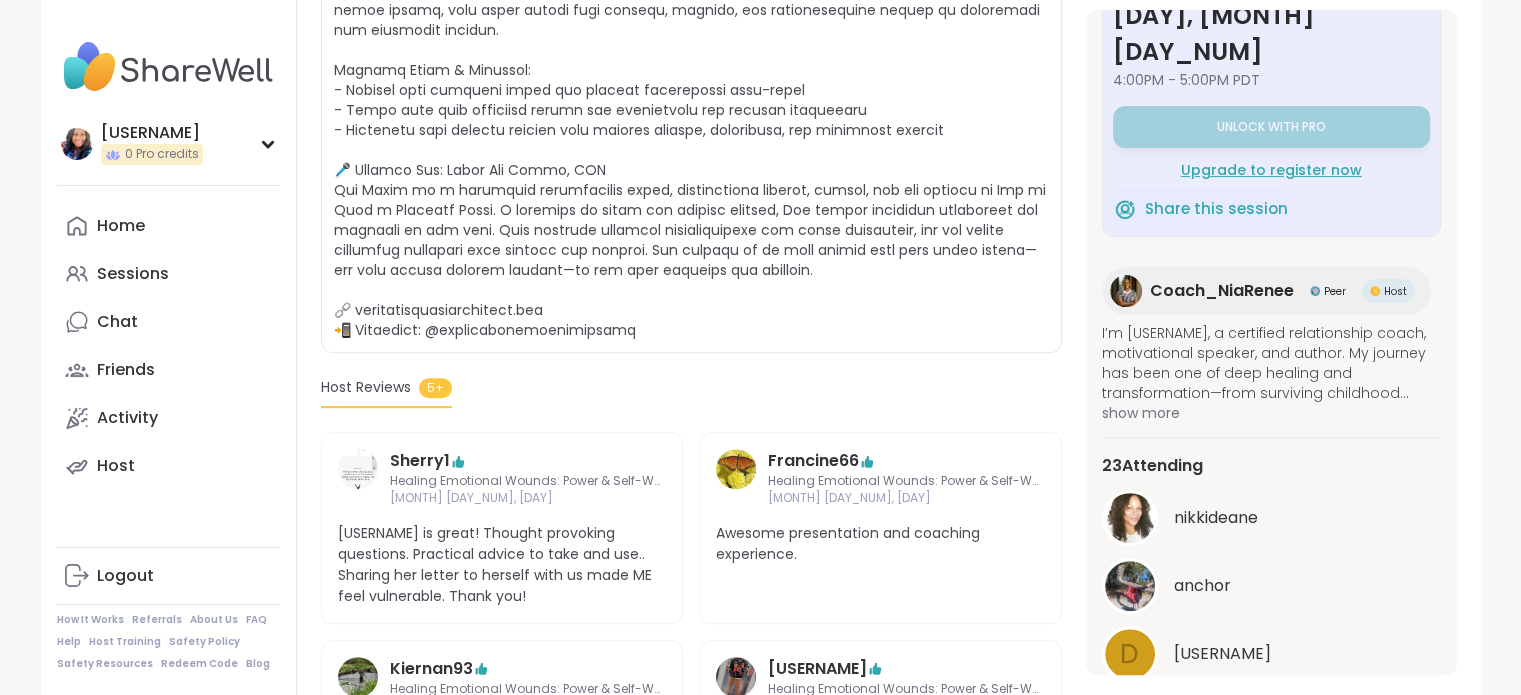 click on "Emotional abuse   |  Self-esteem   |  Moving forward   Healing Emotional Wounds: Power & Self-Worth Hosted by  Coach_NiaRenee Pro Sessions are led by experienced professionals Share this session About this Session Pro Session in 2 days Monday, Aug 04 4:00PM - 5:00PM PDT Unlock with Pro Upgrade to register now Share this session Coach_NiaRenee Peer Host I’m Nia Renee, a certified relationship coach, motivational speaker, and author. My journey has been one of deep healing and transformation—from surviving childhood trauma and abusive relationships to living with over 20 chronic and invisible illnesses, including Chiari I Malformation and Idiopathic Intracranial Hypertension. Despite six brain surgeries and ongoing health challenges, I’ve dedicated my life to helping others reclaim their strength and find their voice. I founded How To Love A Battered Woman to support survivors and show that there is life after abuse—and even during chronic illness. 23  Attending nikkideane anchor d deborahbrooks443 5+ d" at bounding box center [691, 446] 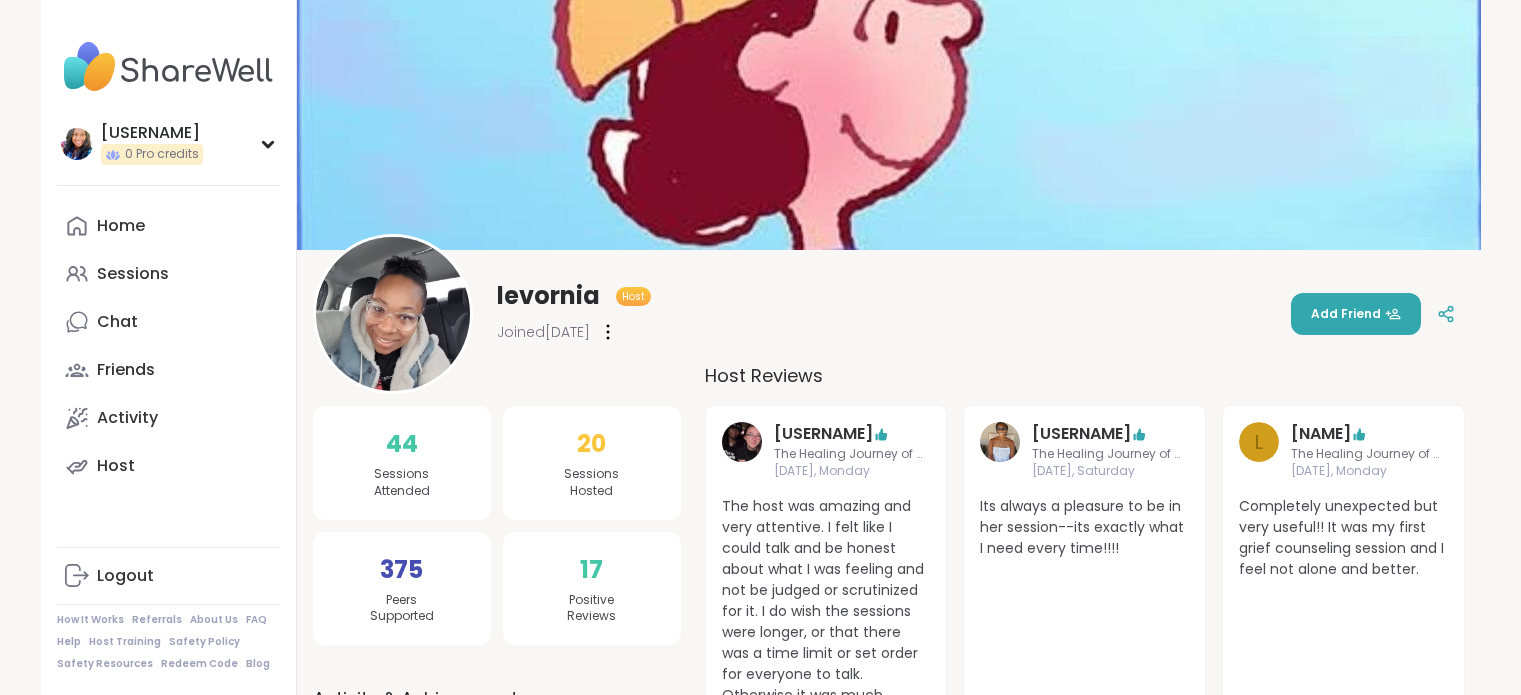 scroll, scrollTop: 0, scrollLeft: 0, axis: both 